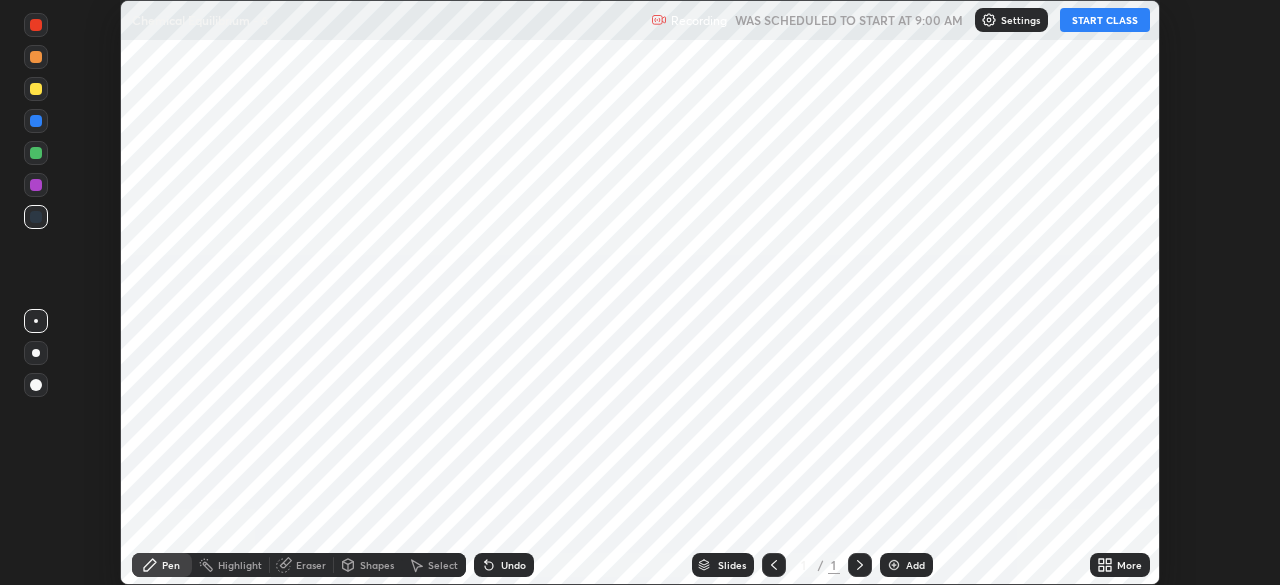 scroll, scrollTop: 0, scrollLeft: 0, axis: both 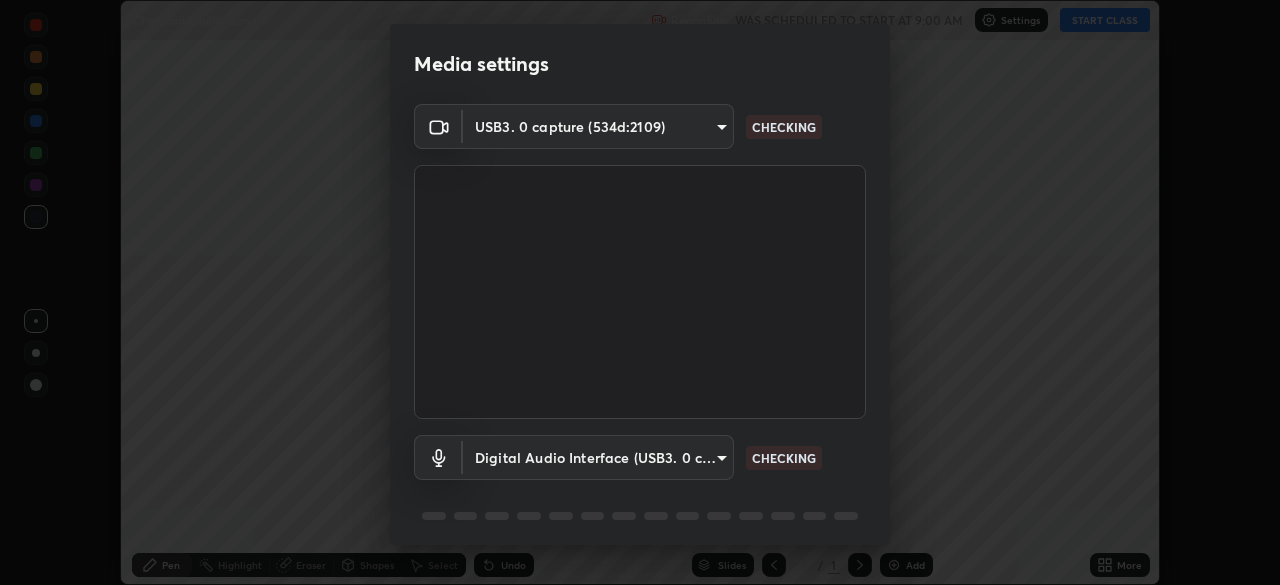 type on "5b0ce39d11be3a435715daab6ad7fa25508616855f5d18a60cdf0faa8df0ce2b" 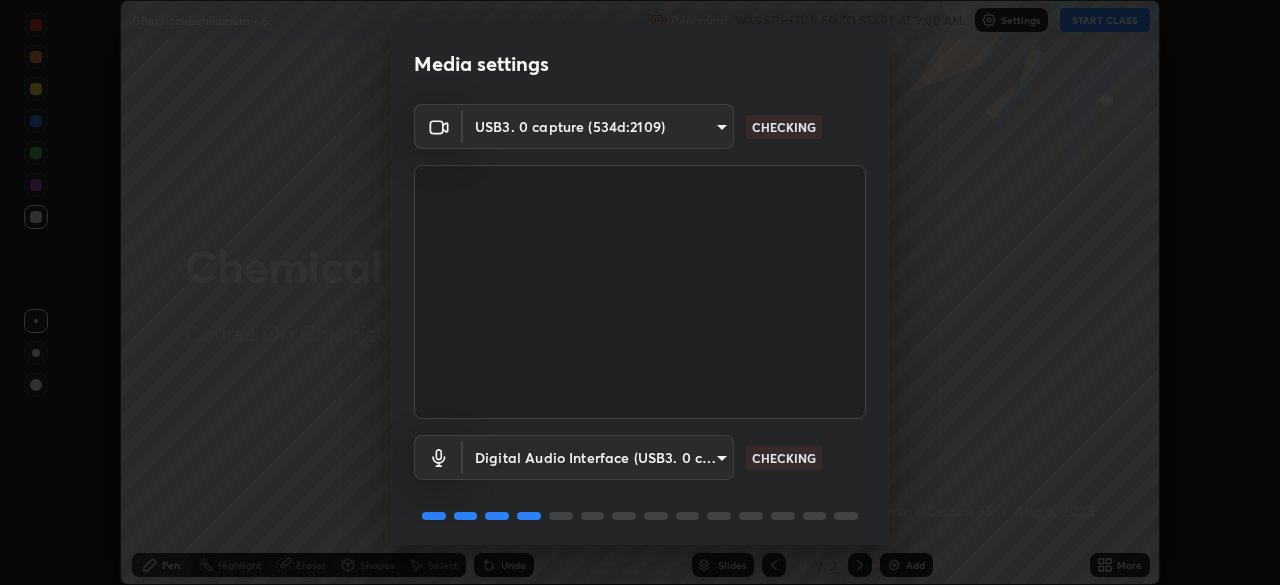scroll, scrollTop: 71, scrollLeft: 0, axis: vertical 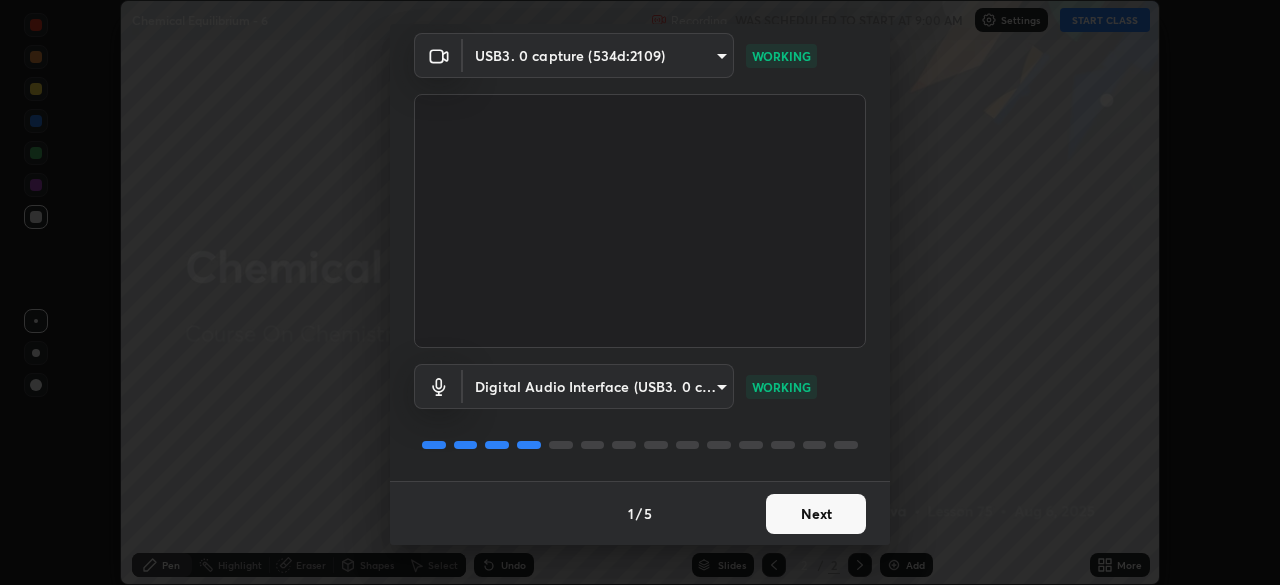 click on "Next" at bounding box center (816, 514) 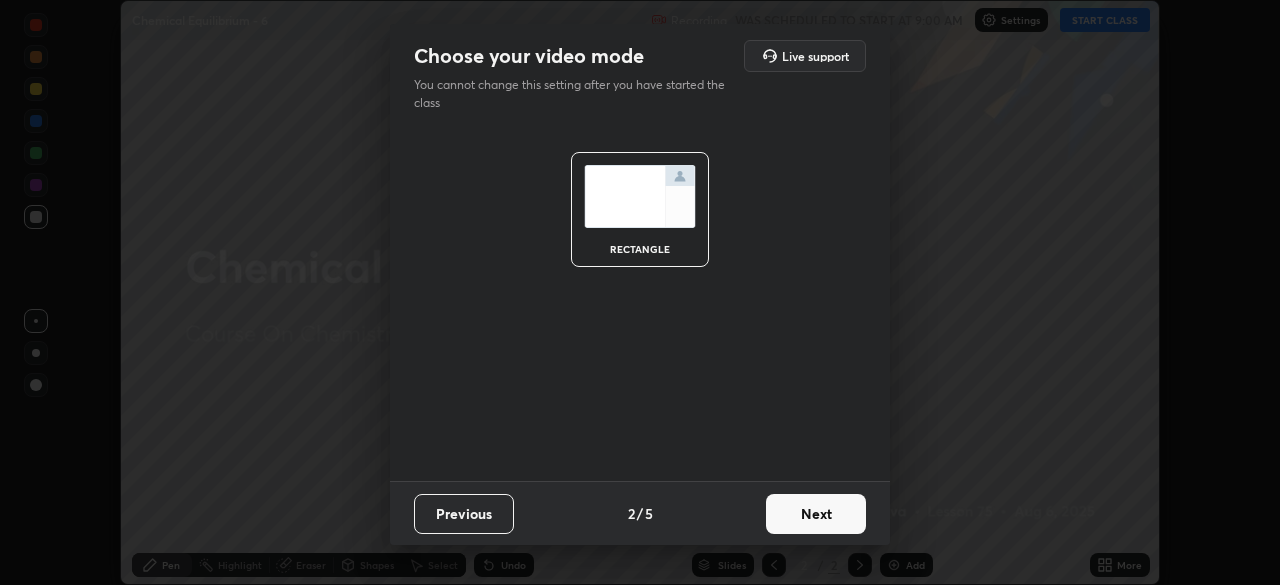 scroll, scrollTop: 0, scrollLeft: 0, axis: both 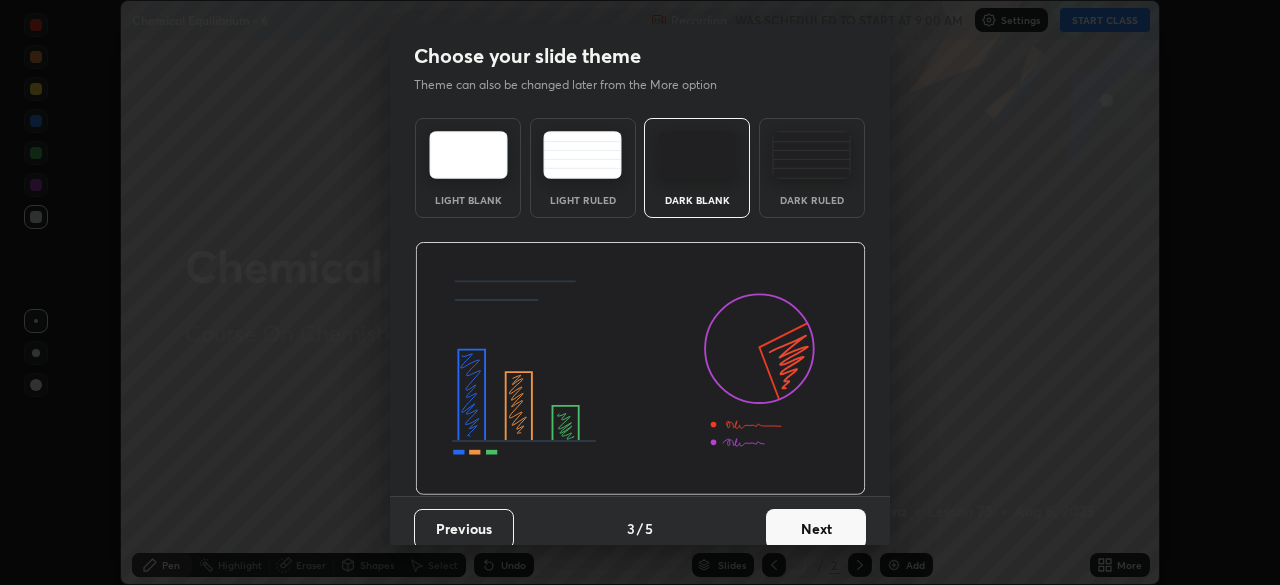 click on "Next" at bounding box center [816, 529] 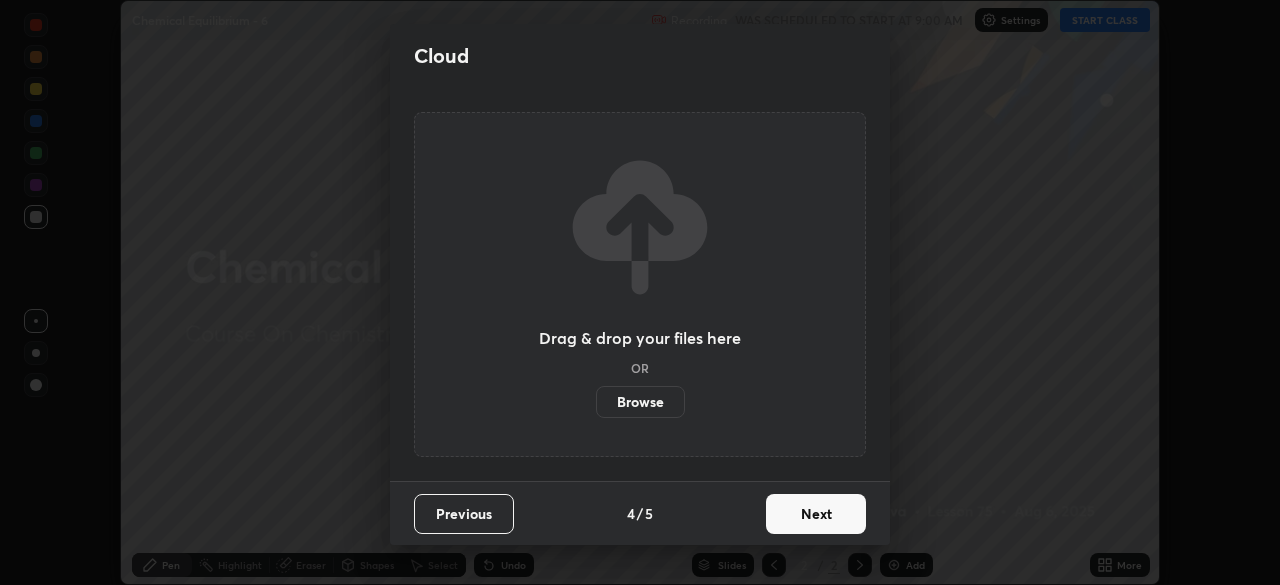 click on "Next" at bounding box center (816, 514) 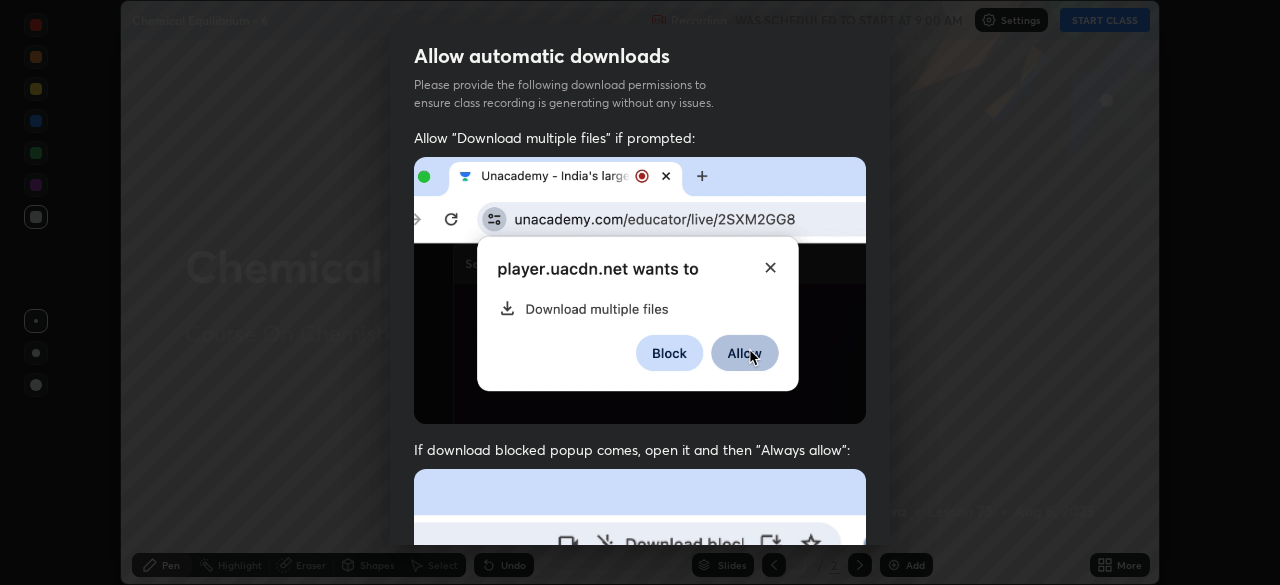 click at bounding box center (640, 687) 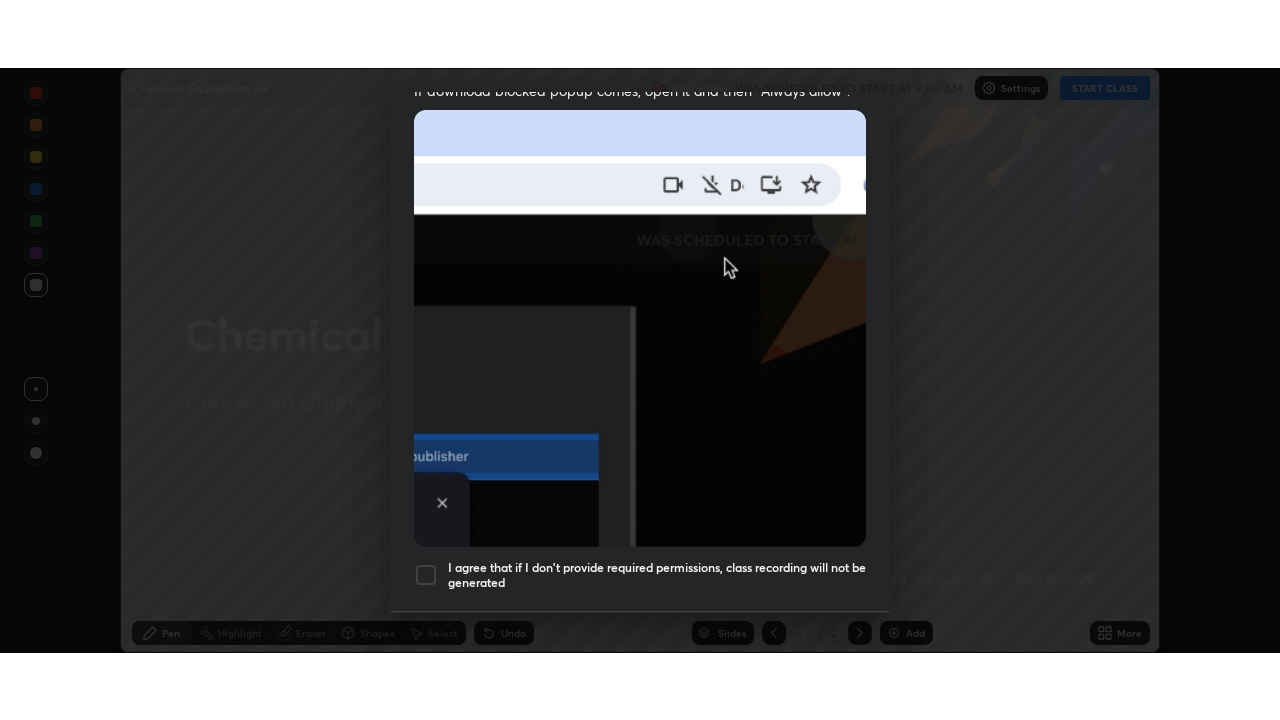 scroll, scrollTop: 479, scrollLeft: 0, axis: vertical 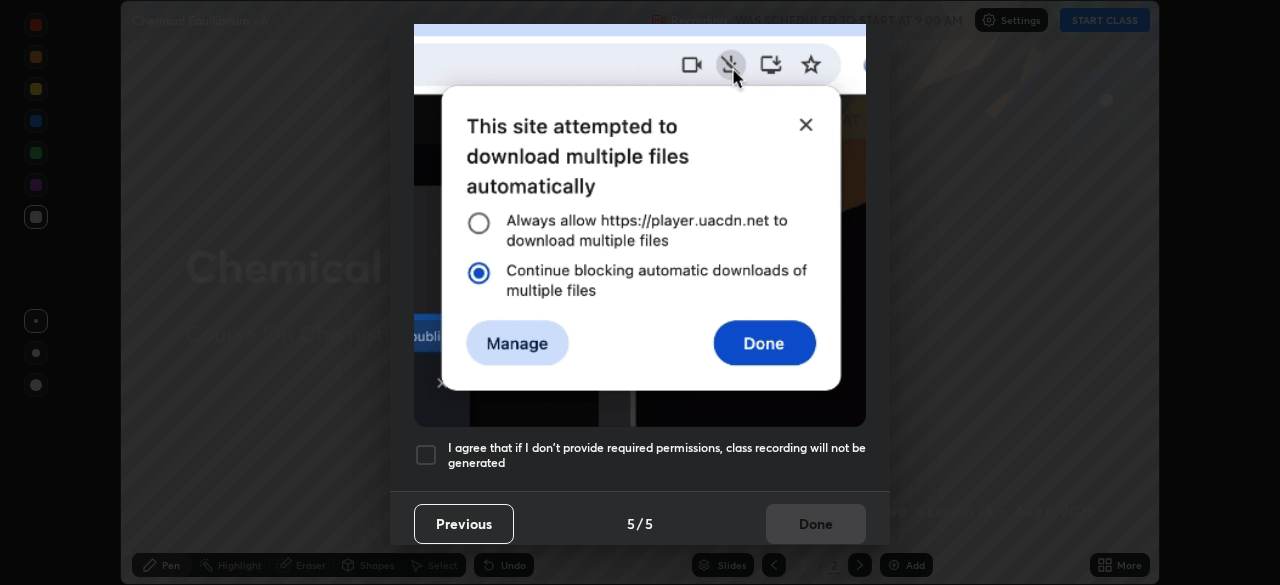 click at bounding box center [426, 455] 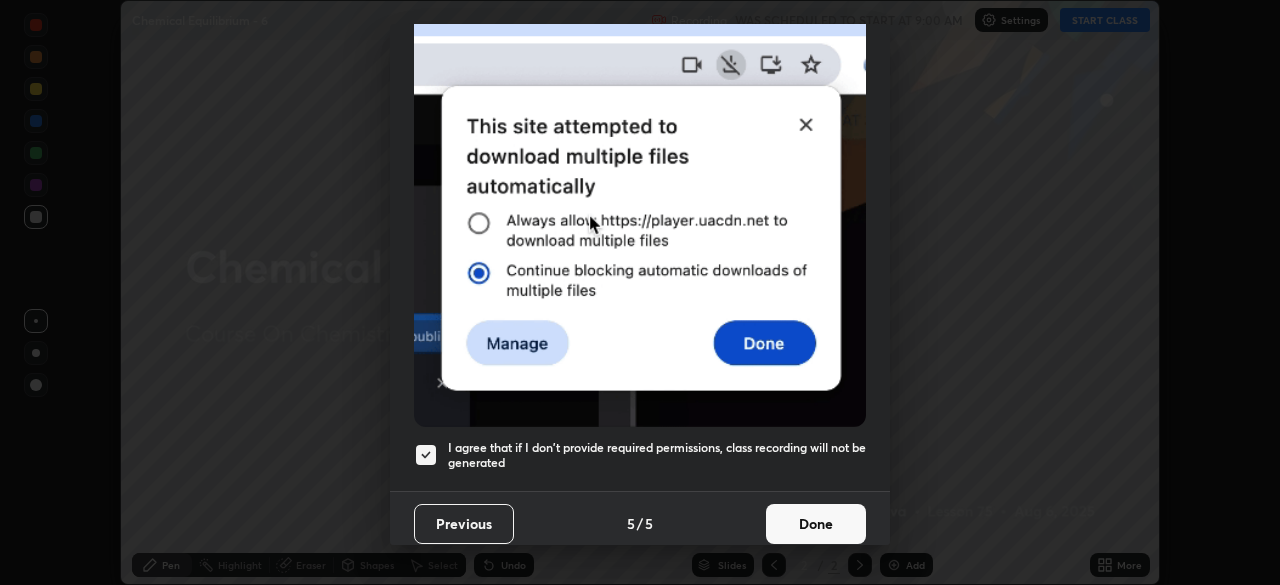 click on "Done" at bounding box center [816, 524] 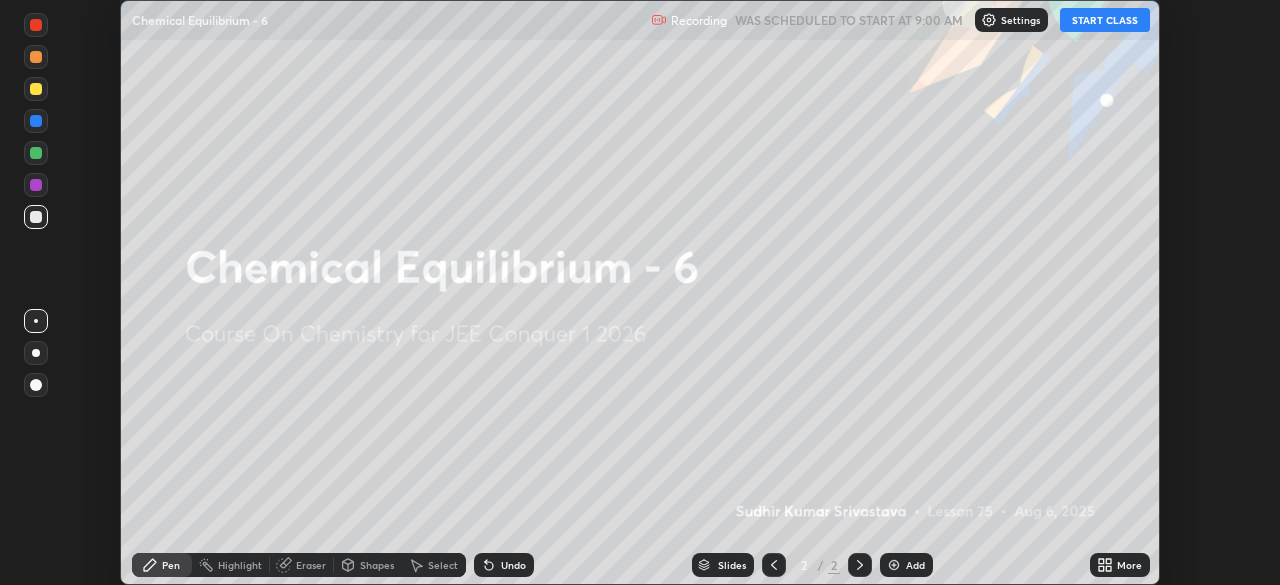 click on "START CLASS" at bounding box center (1105, 20) 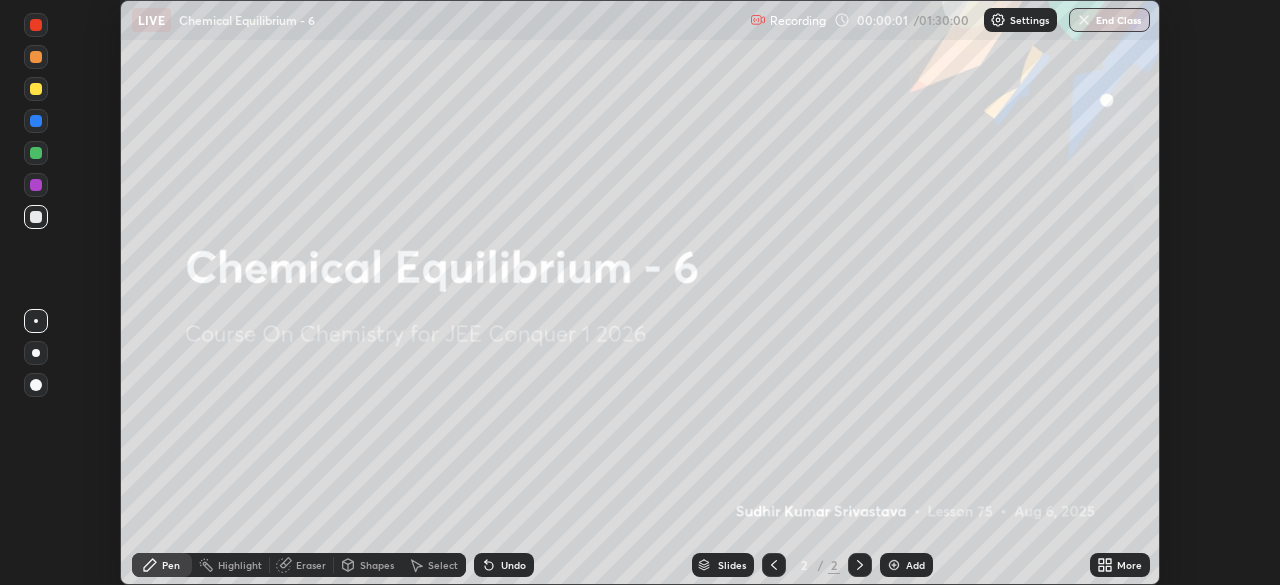 click 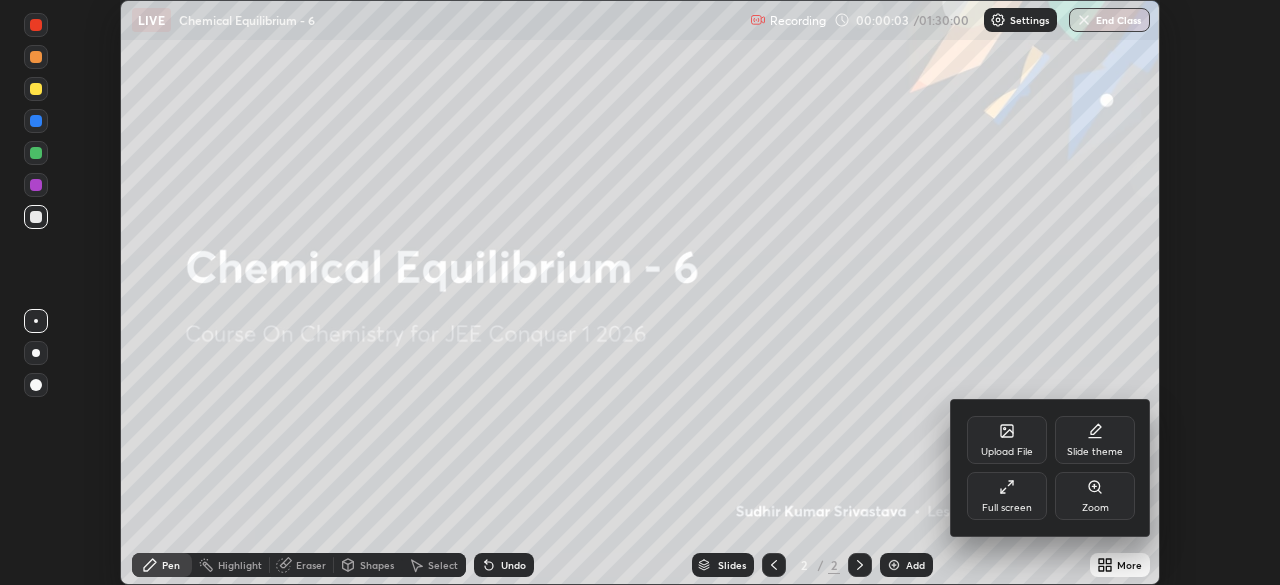 click on "Full screen" at bounding box center (1007, 496) 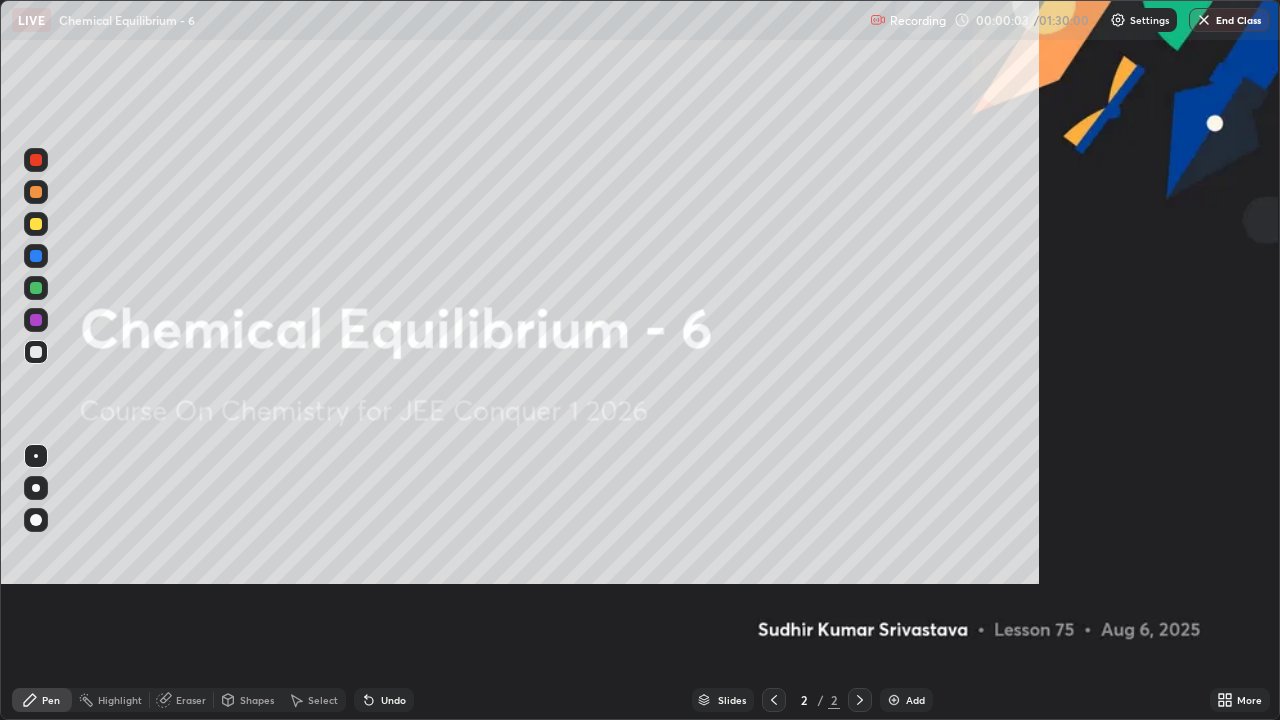 scroll, scrollTop: 99280, scrollLeft: 98720, axis: both 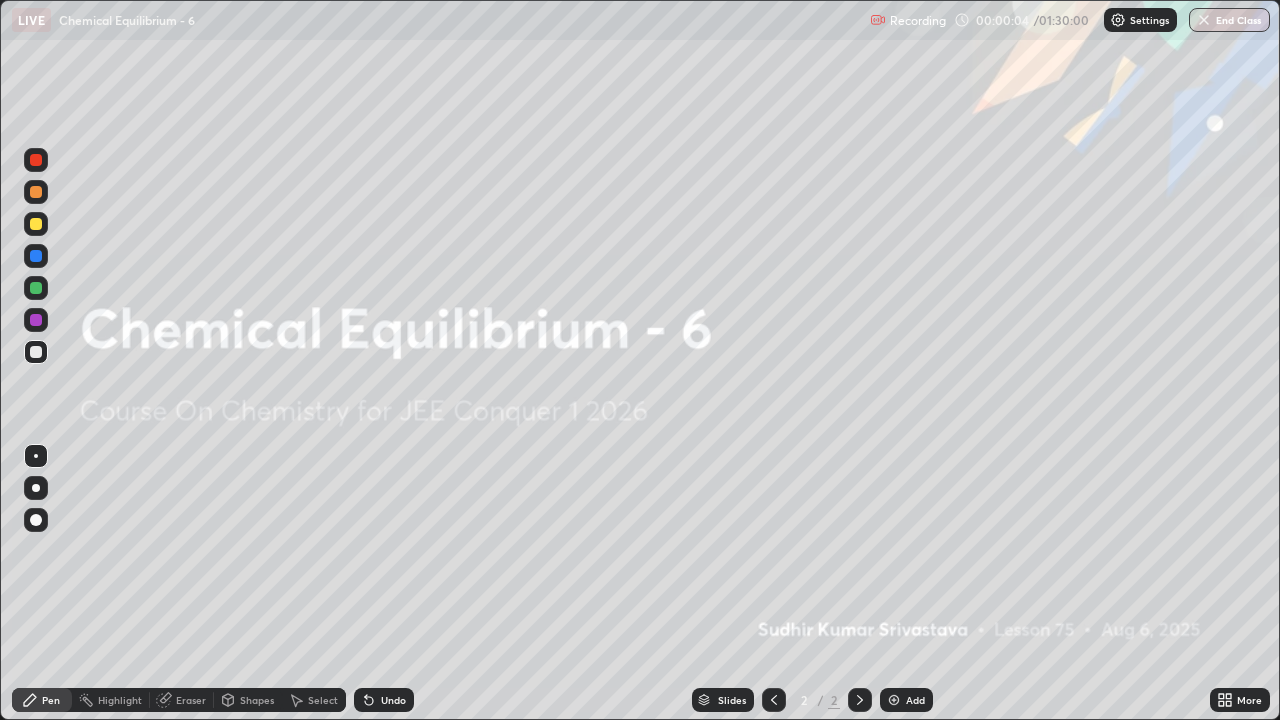 click on "Add" at bounding box center [906, 700] 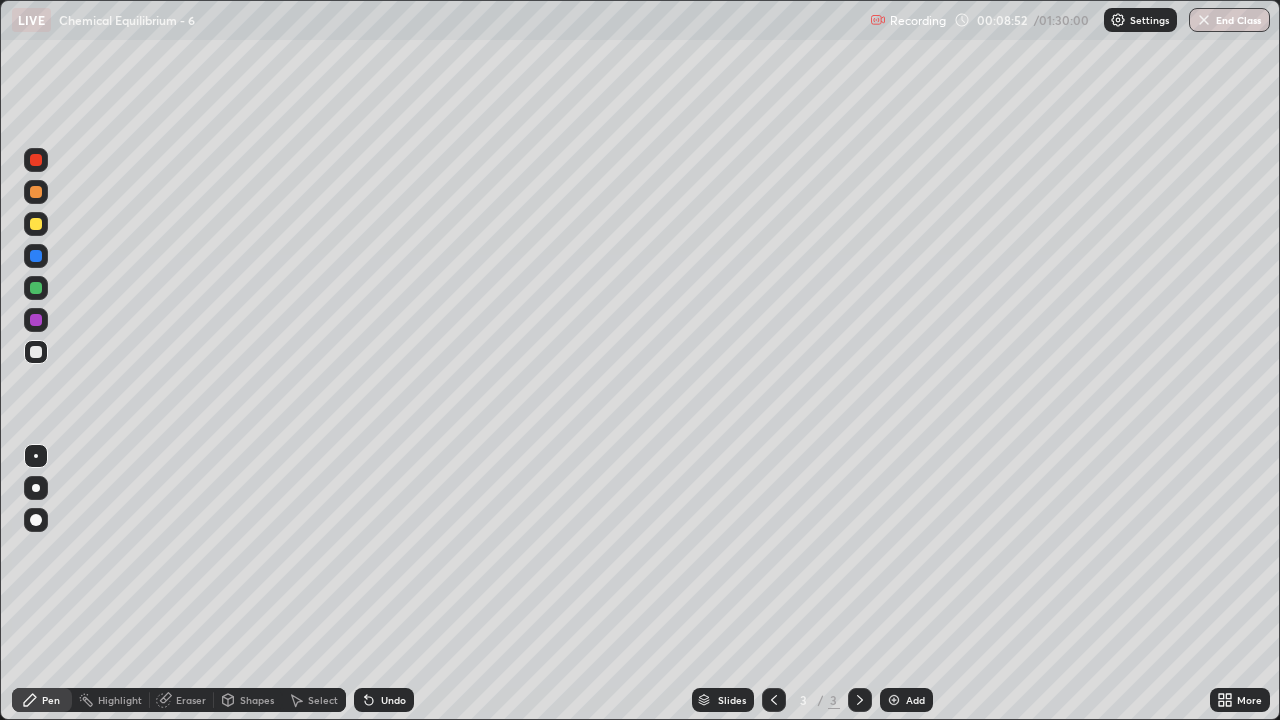 click on "Add" at bounding box center [915, 700] 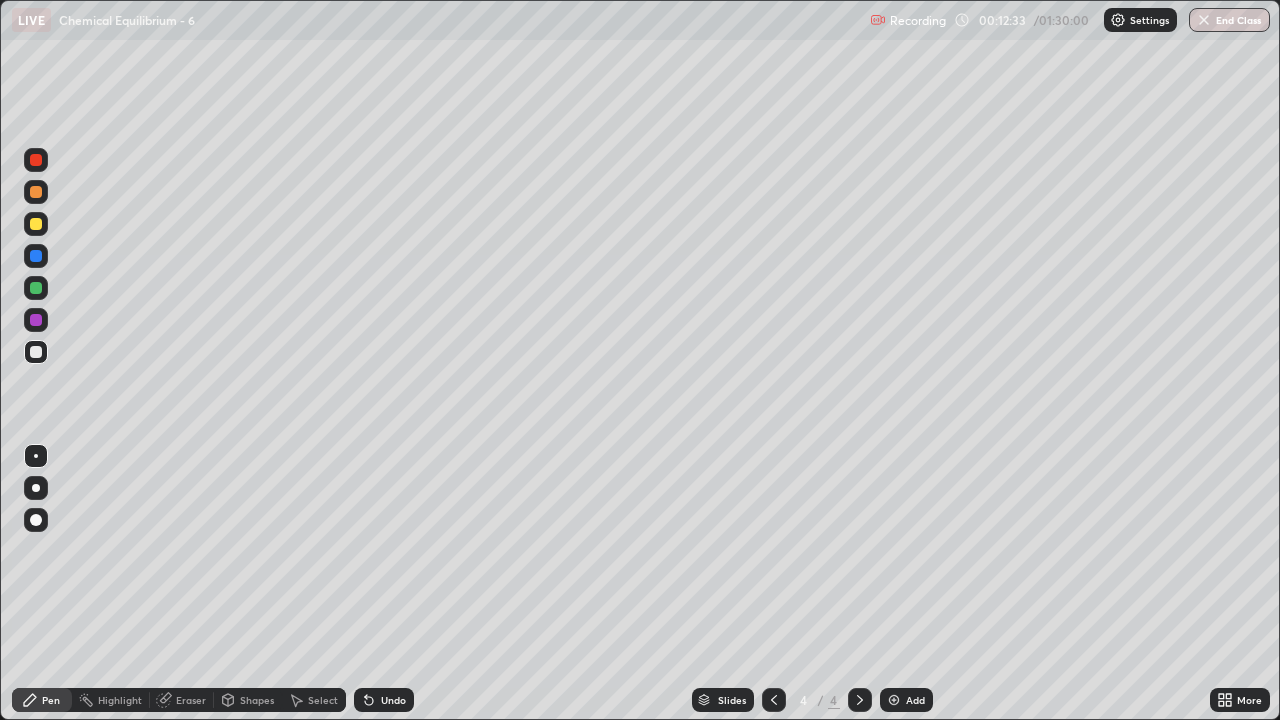 click on "Eraser" at bounding box center (191, 700) 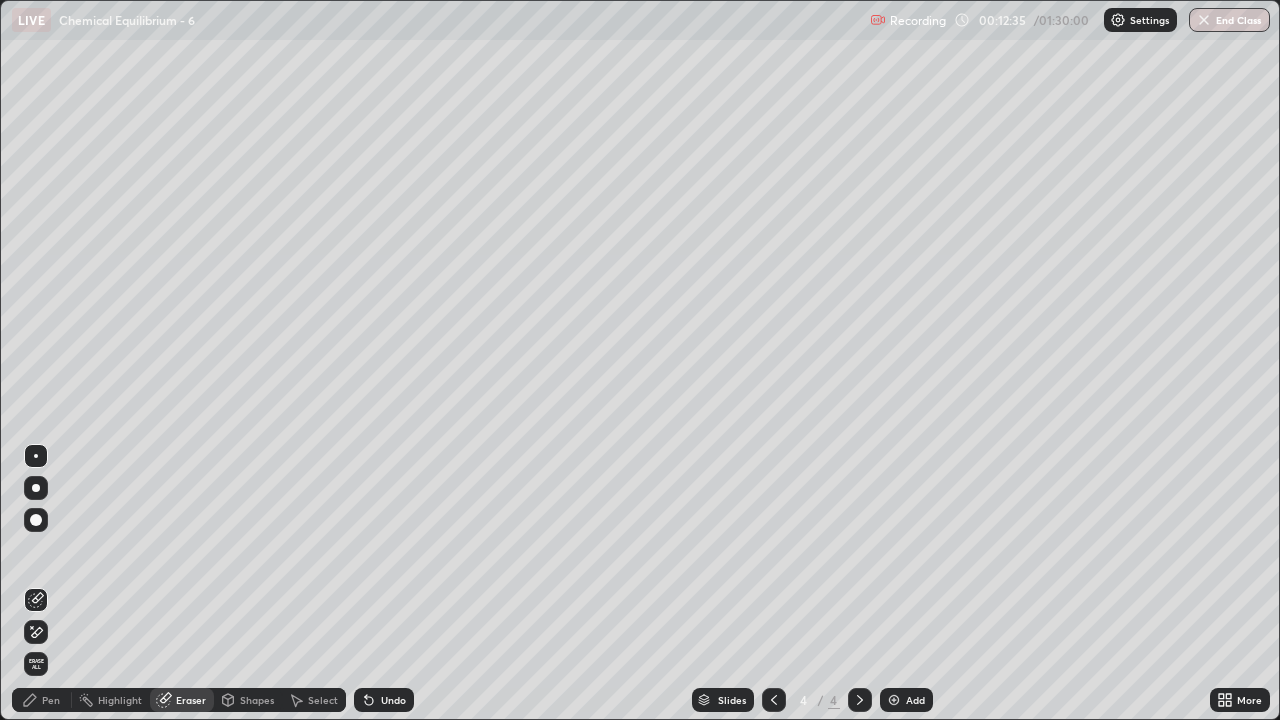 click on "Pen" at bounding box center (51, 700) 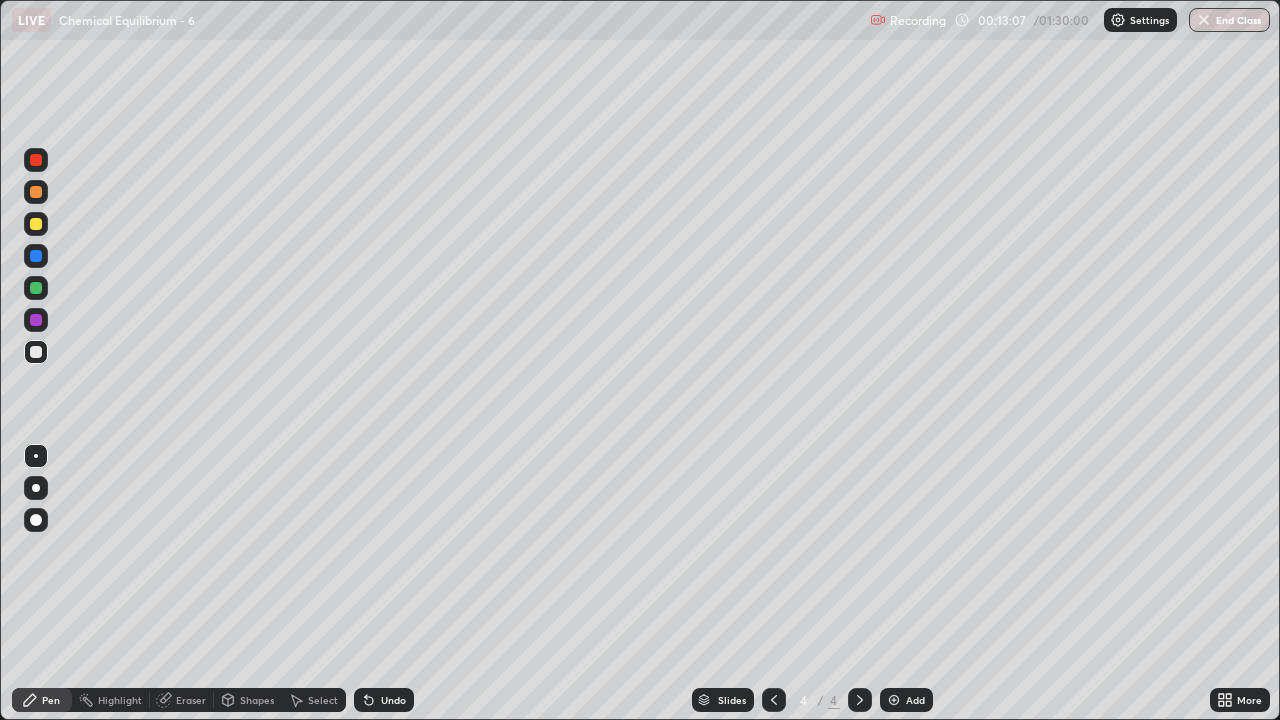 click on "Eraser" at bounding box center [191, 700] 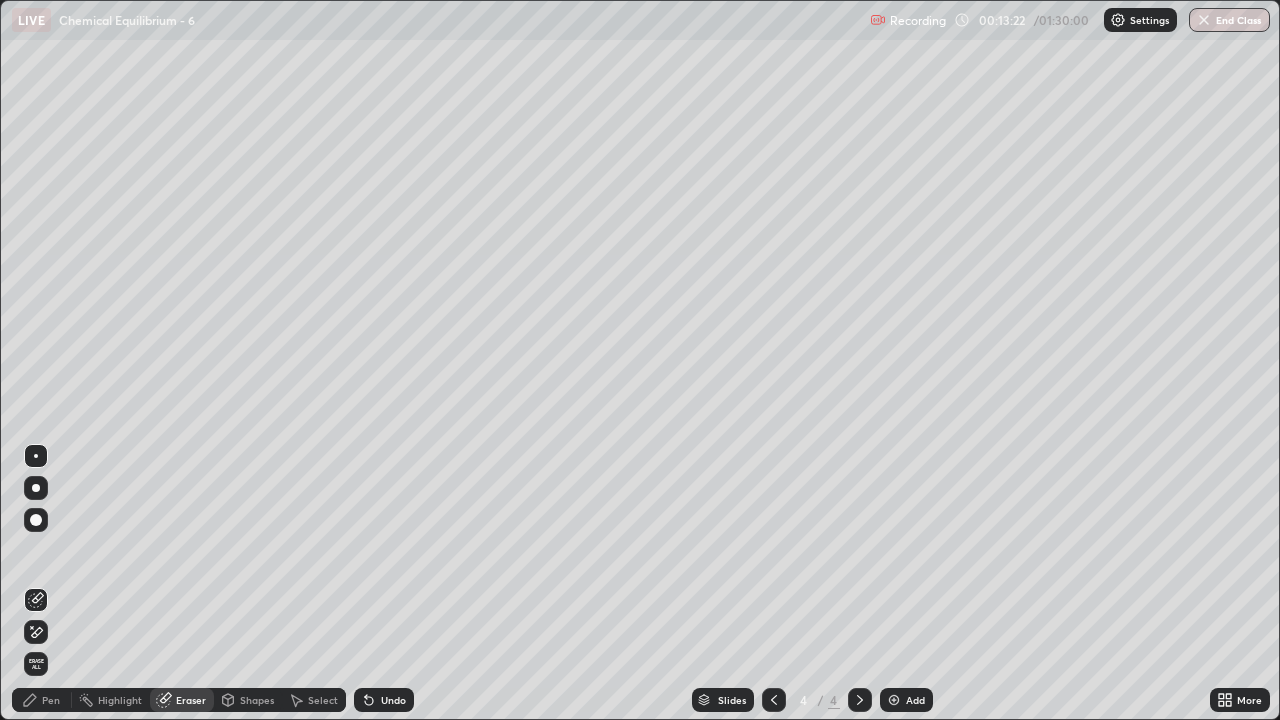 click on "Pen" at bounding box center (51, 700) 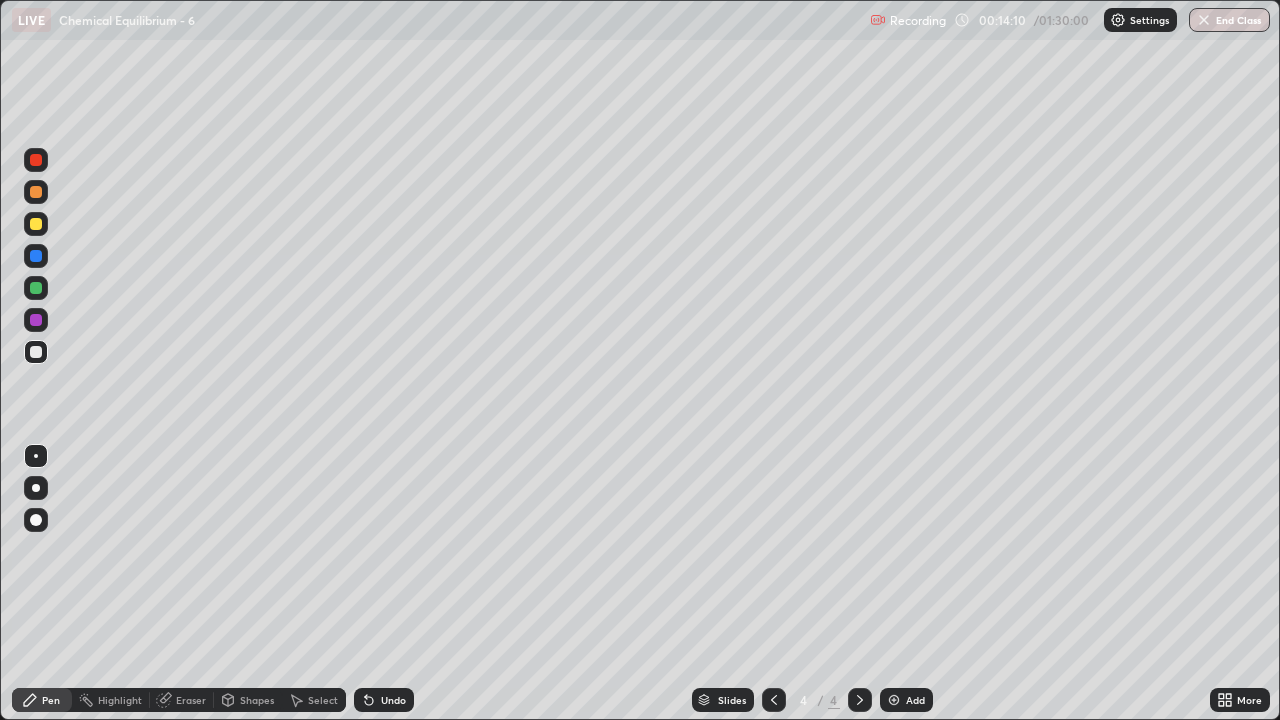 click on "Add" at bounding box center [915, 700] 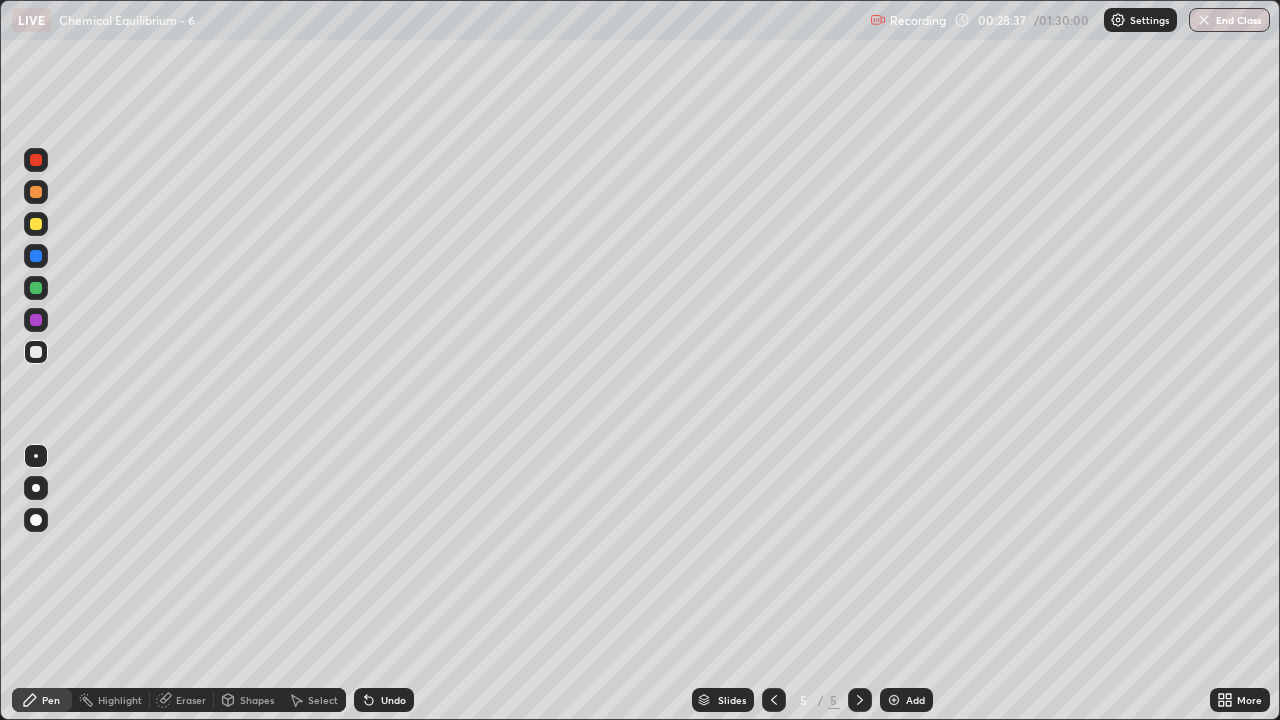 click on "Add" at bounding box center (915, 700) 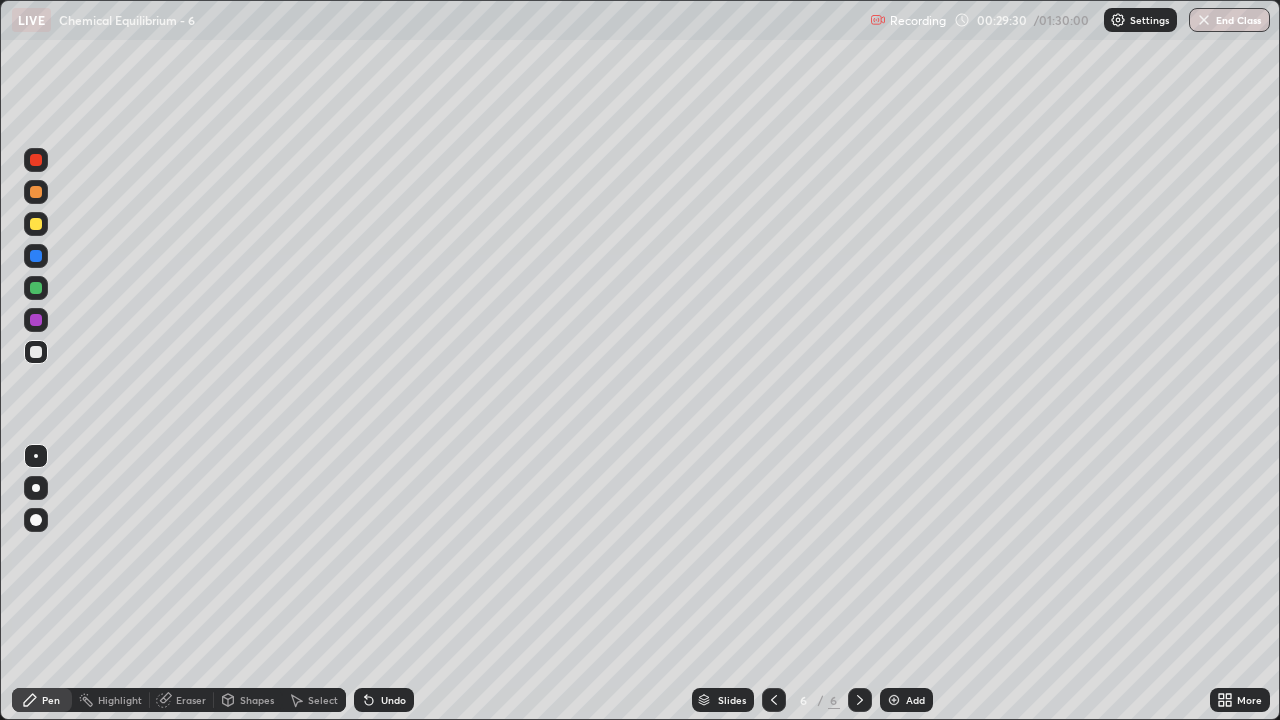 click on "Eraser" at bounding box center [191, 700] 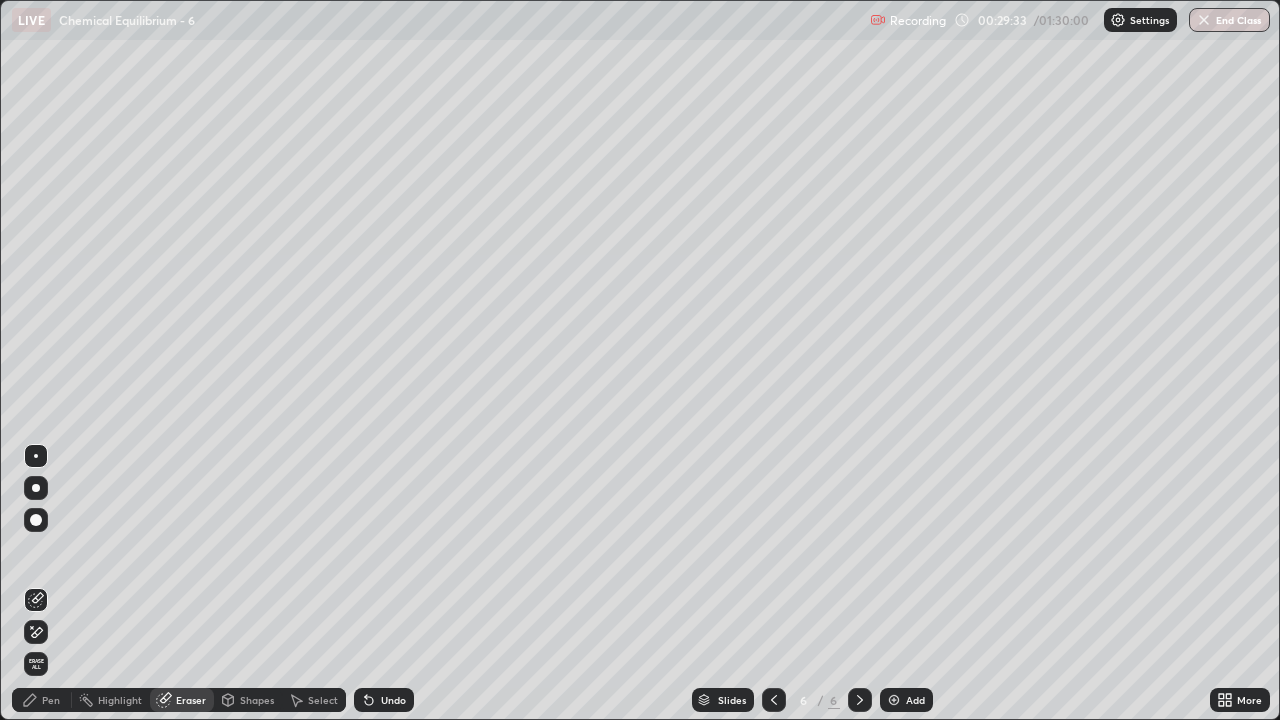 click on "Pen" at bounding box center [51, 700] 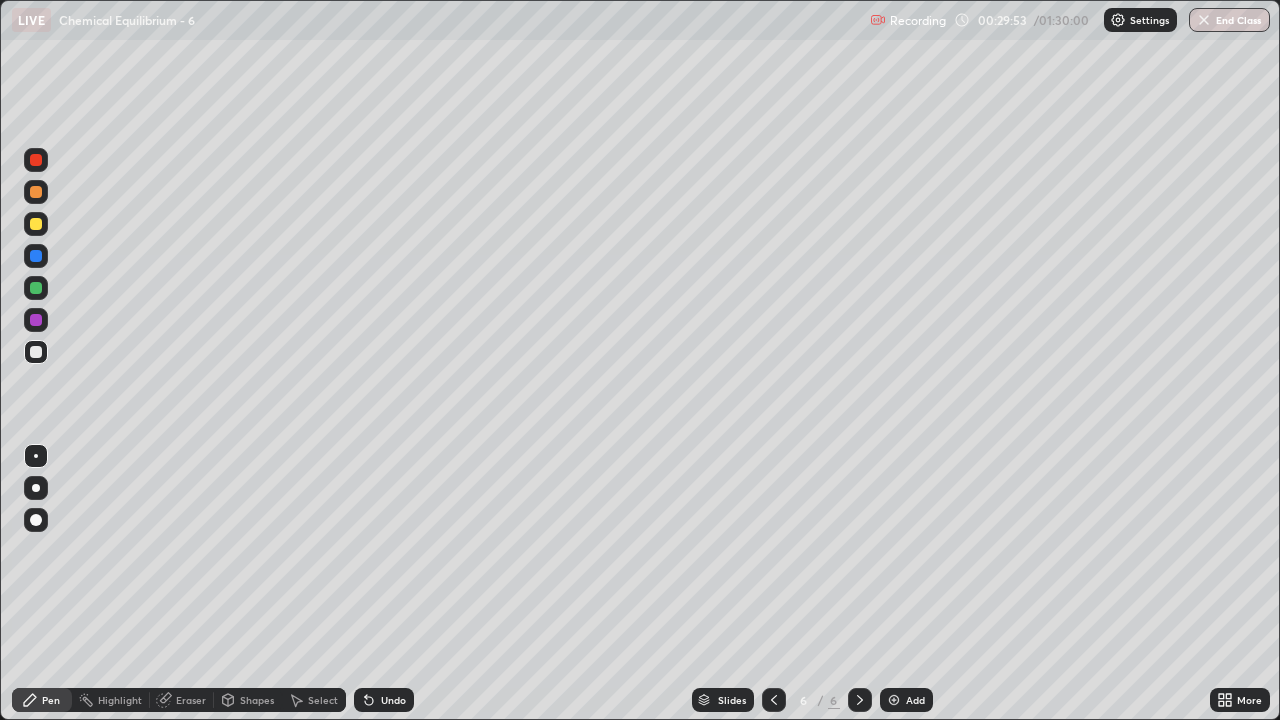 click on "Eraser" at bounding box center (191, 700) 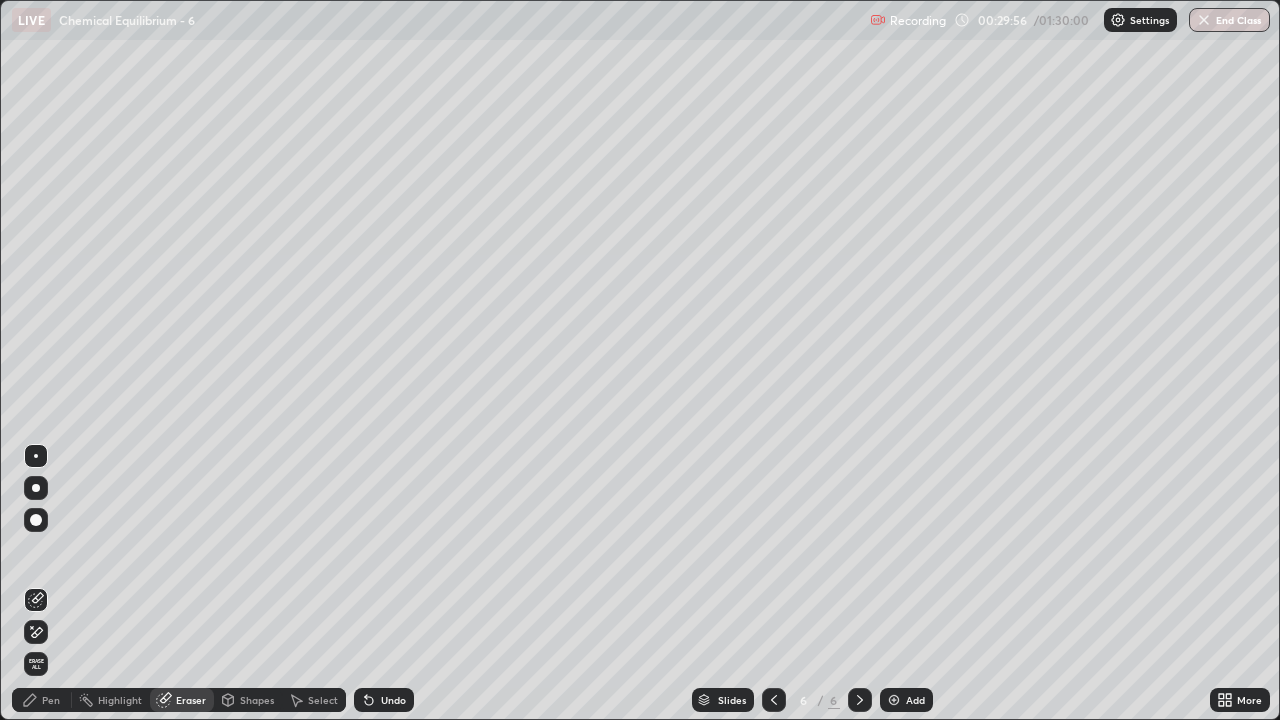 click on "Pen" at bounding box center (51, 700) 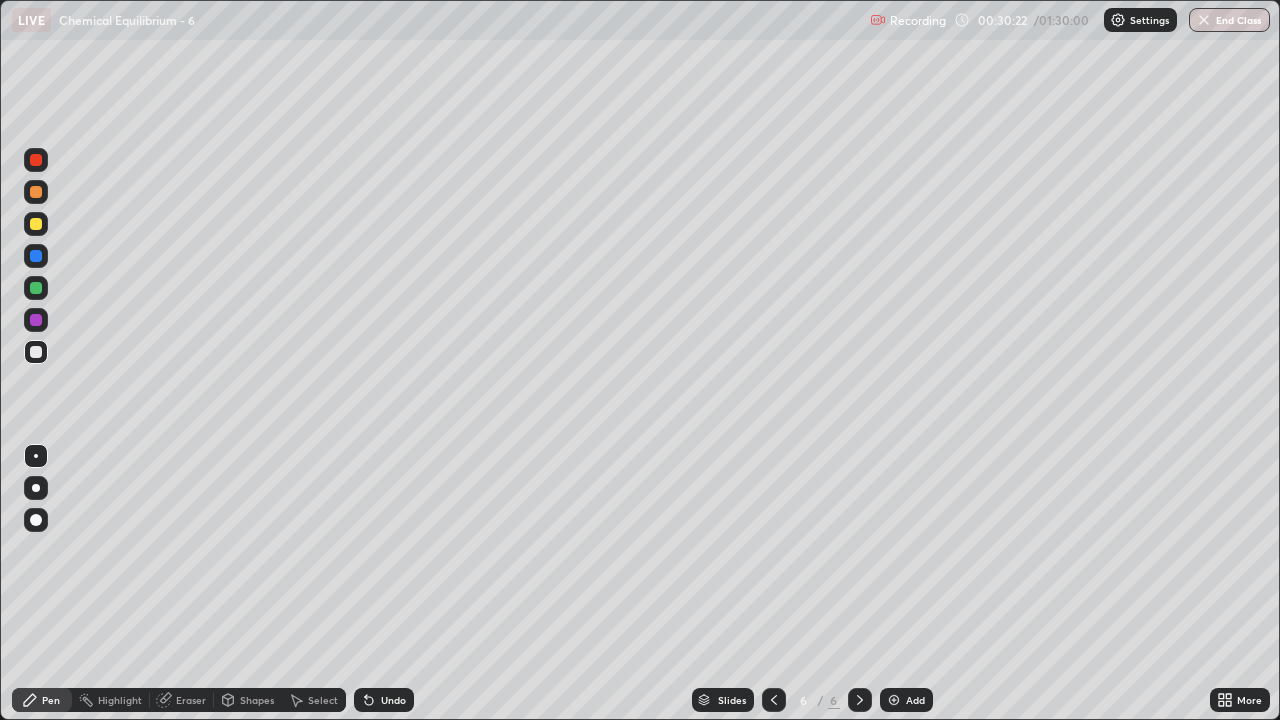 click on "Eraser" at bounding box center (191, 700) 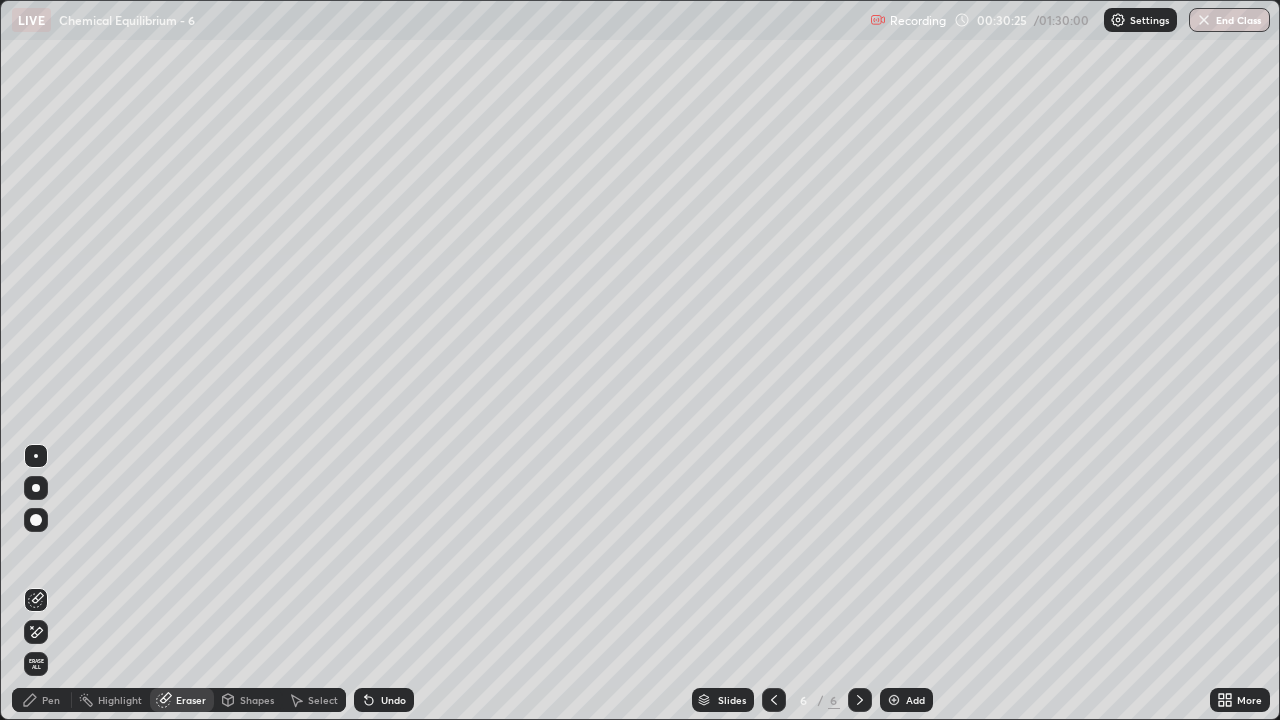 click on "Pen" at bounding box center (42, 700) 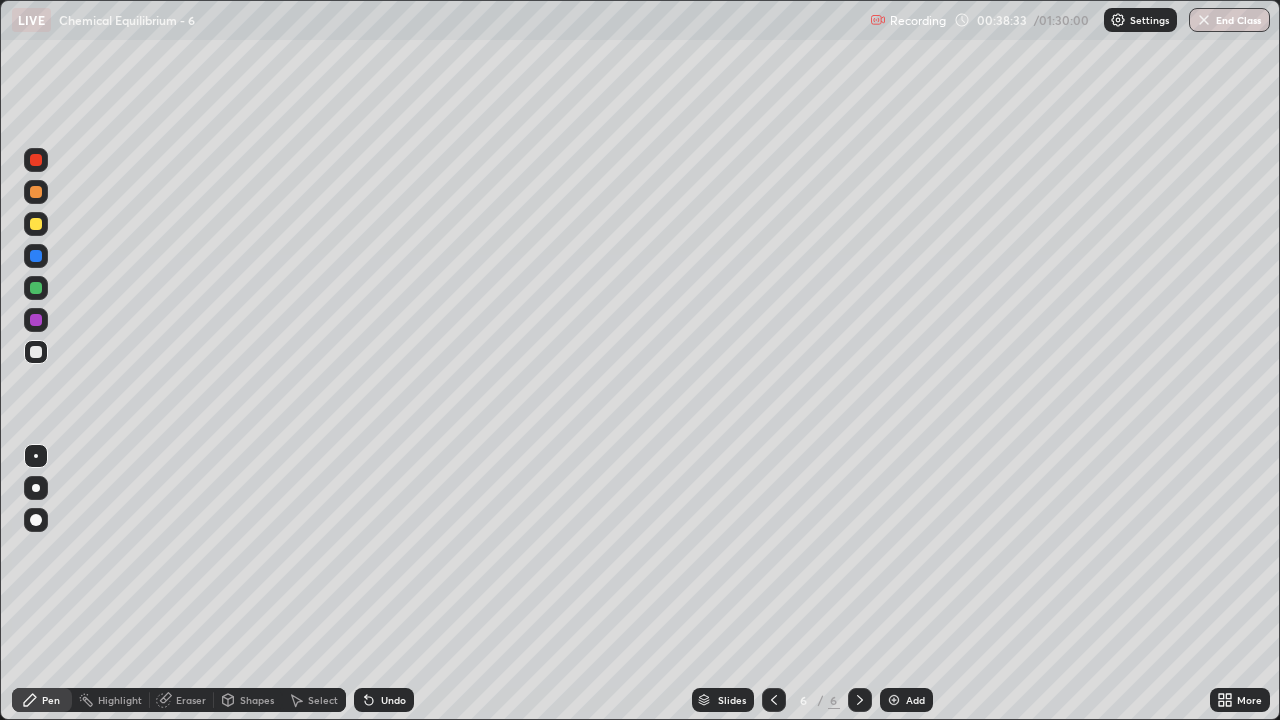click on "Add" at bounding box center [915, 700] 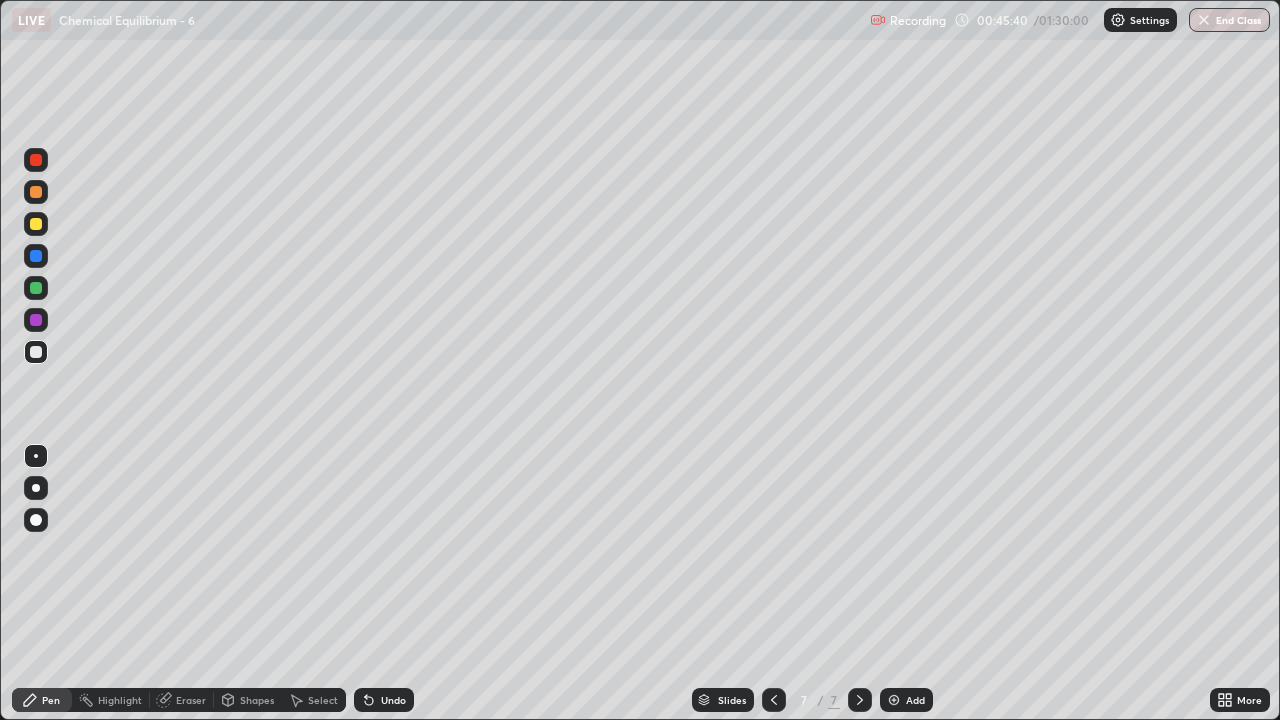 click on "Add" at bounding box center [915, 700] 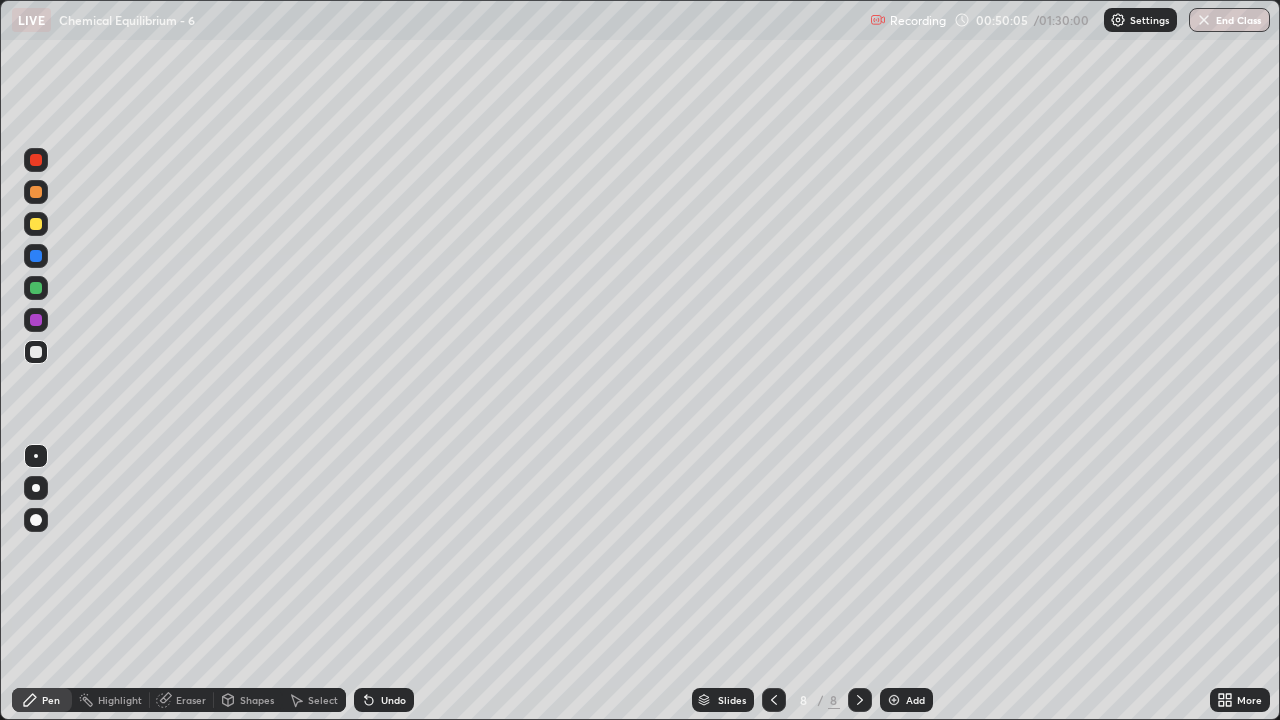 click on "Eraser" at bounding box center (191, 700) 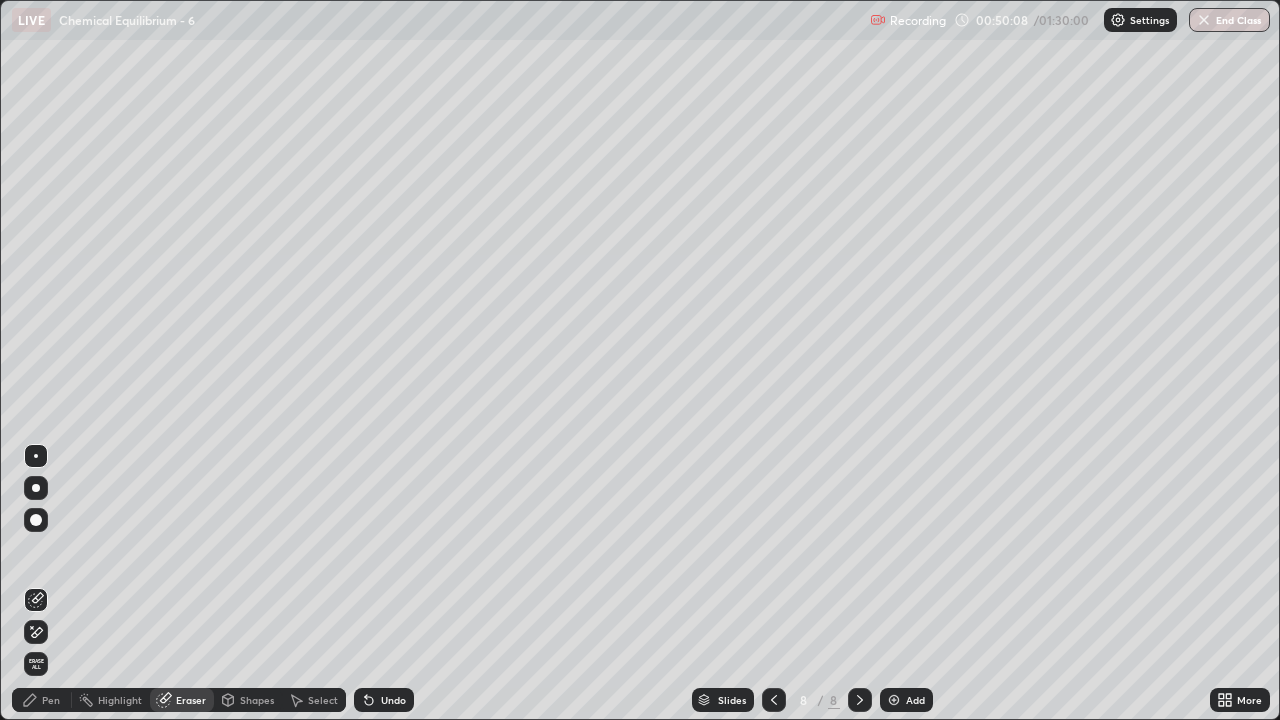 click on "Pen" at bounding box center [51, 700] 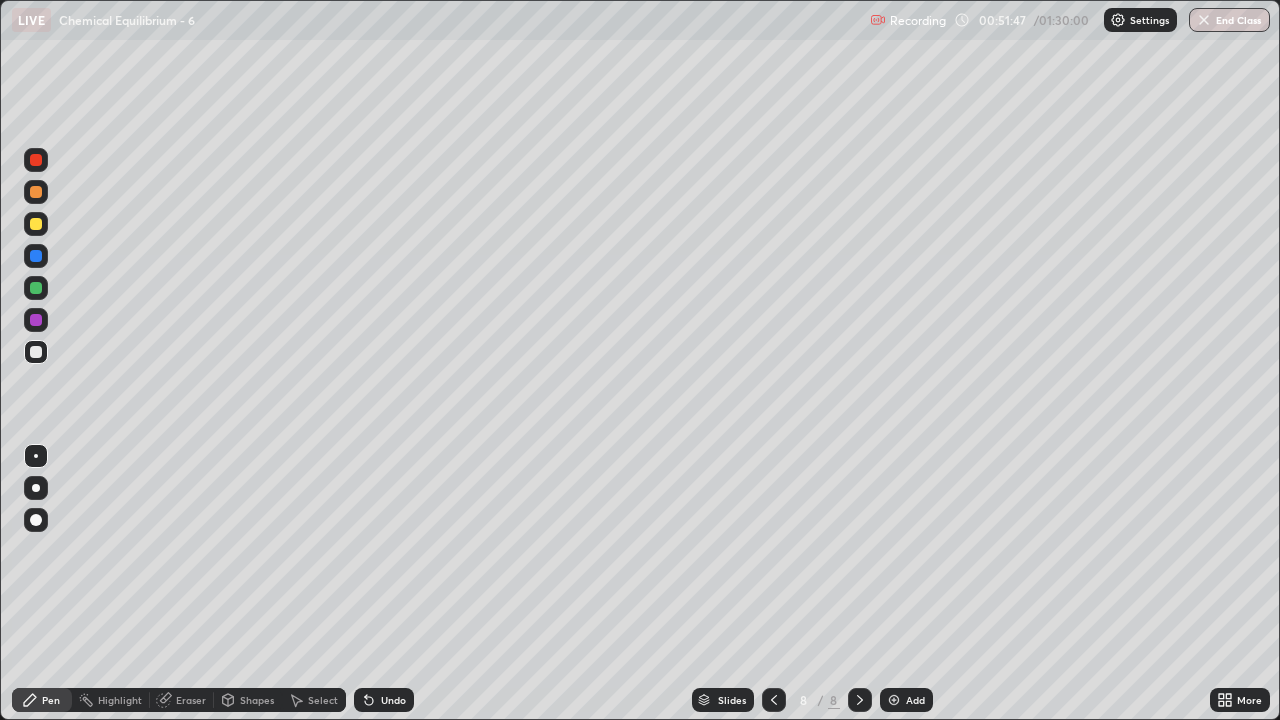 click on "Add" at bounding box center (915, 700) 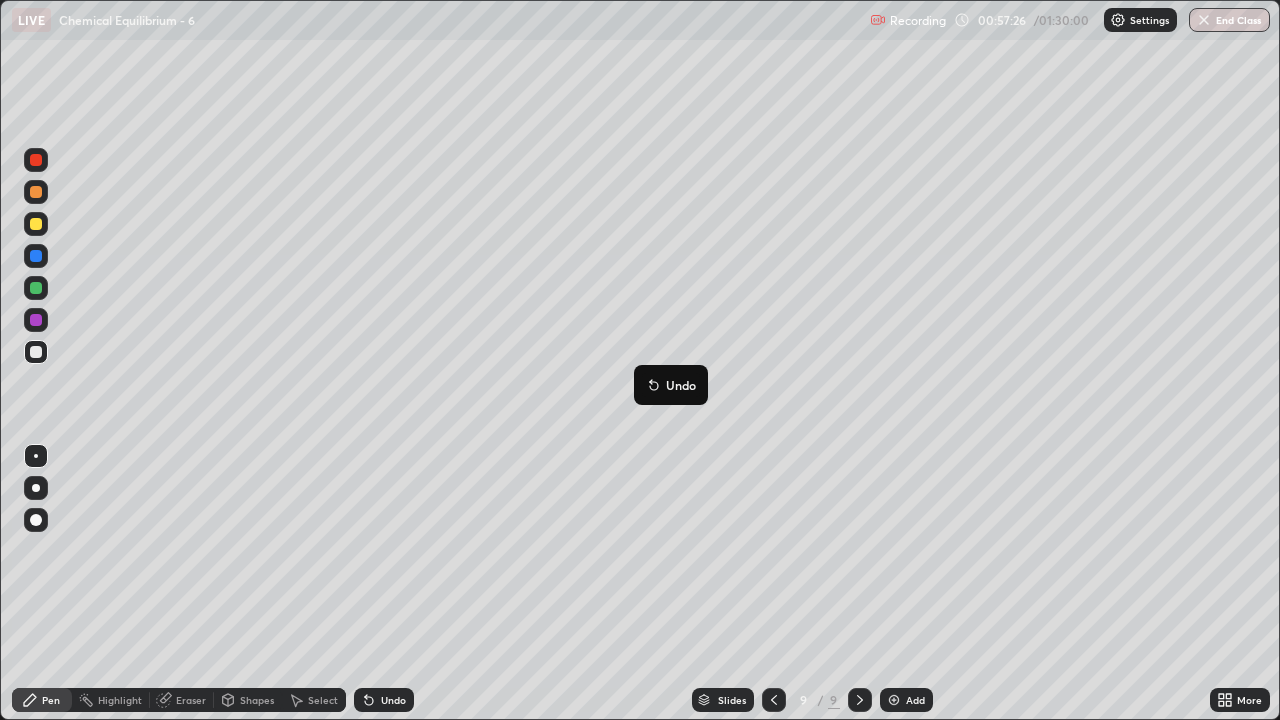 click on "Add" at bounding box center [915, 700] 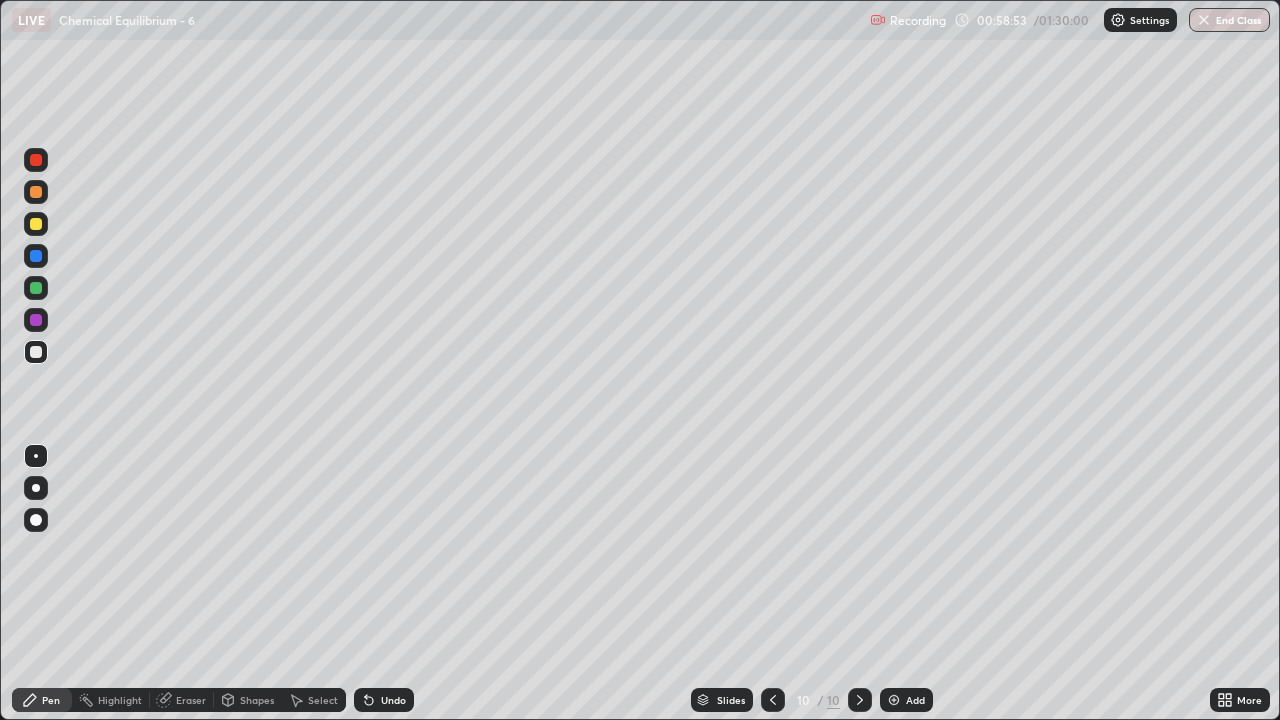 click on "Eraser" at bounding box center (191, 700) 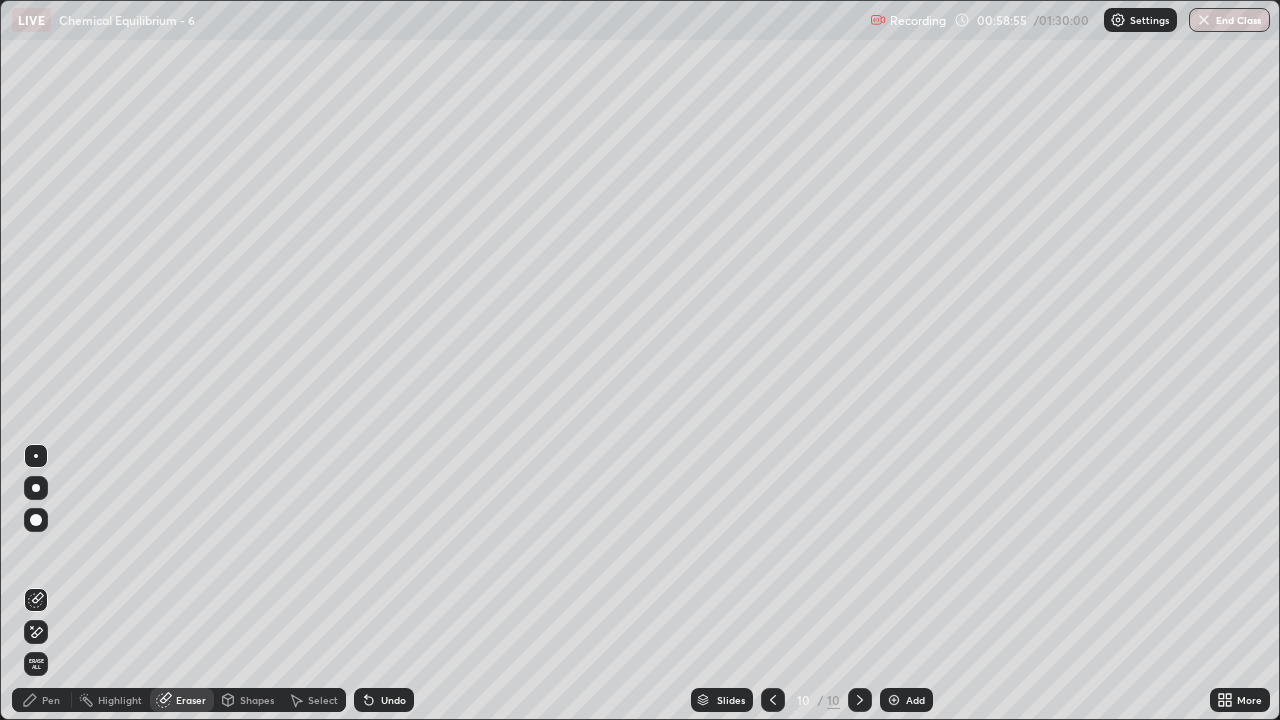 click on "Pen" at bounding box center (42, 700) 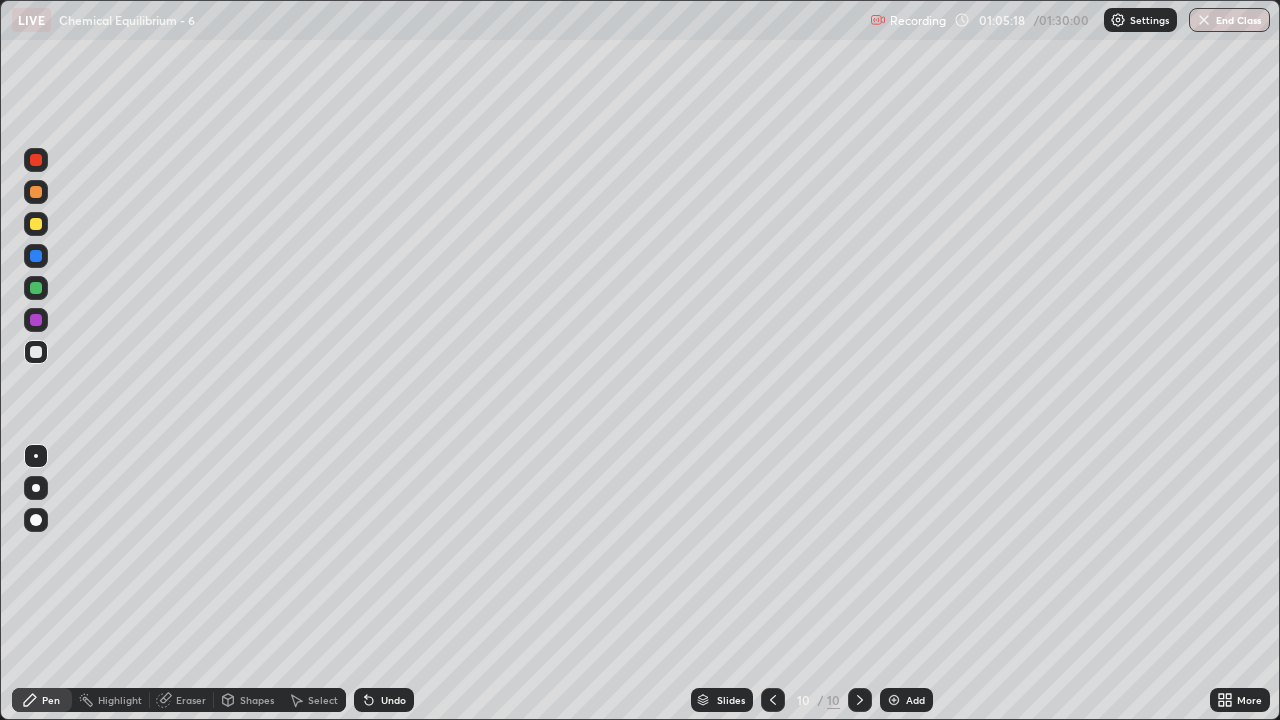 click on "Add" at bounding box center [915, 700] 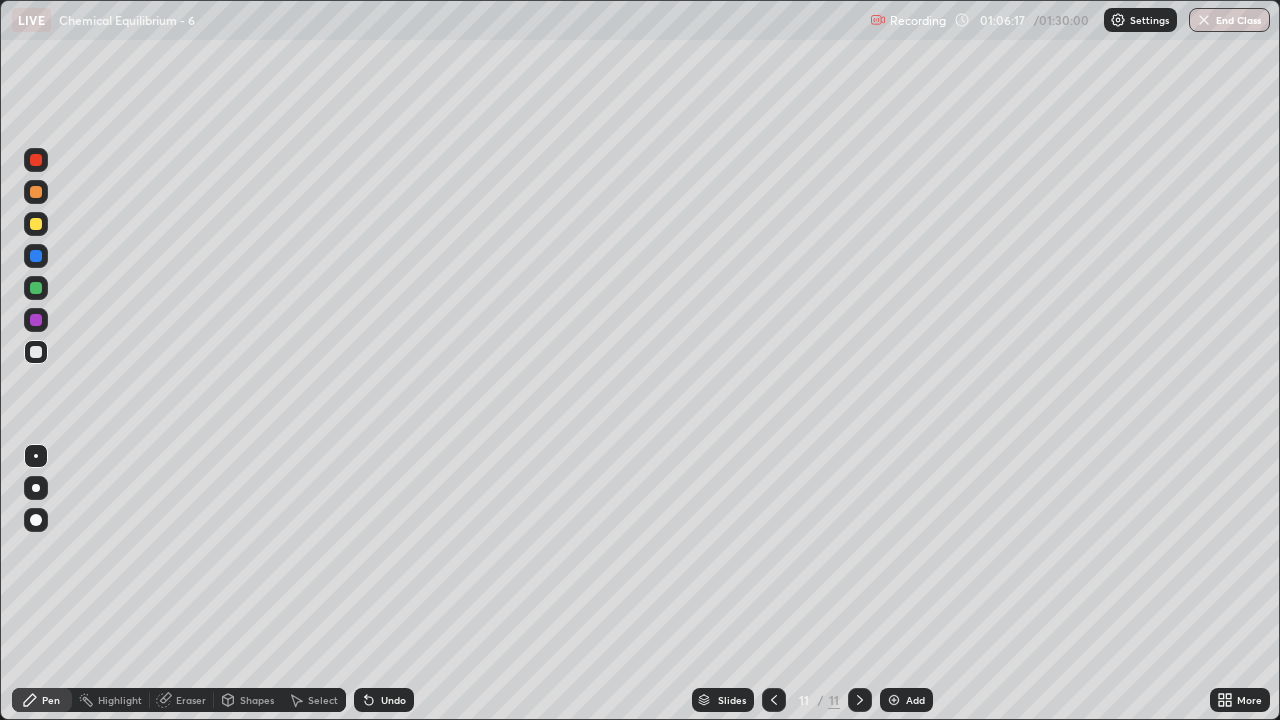 click on "Eraser" at bounding box center [191, 700] 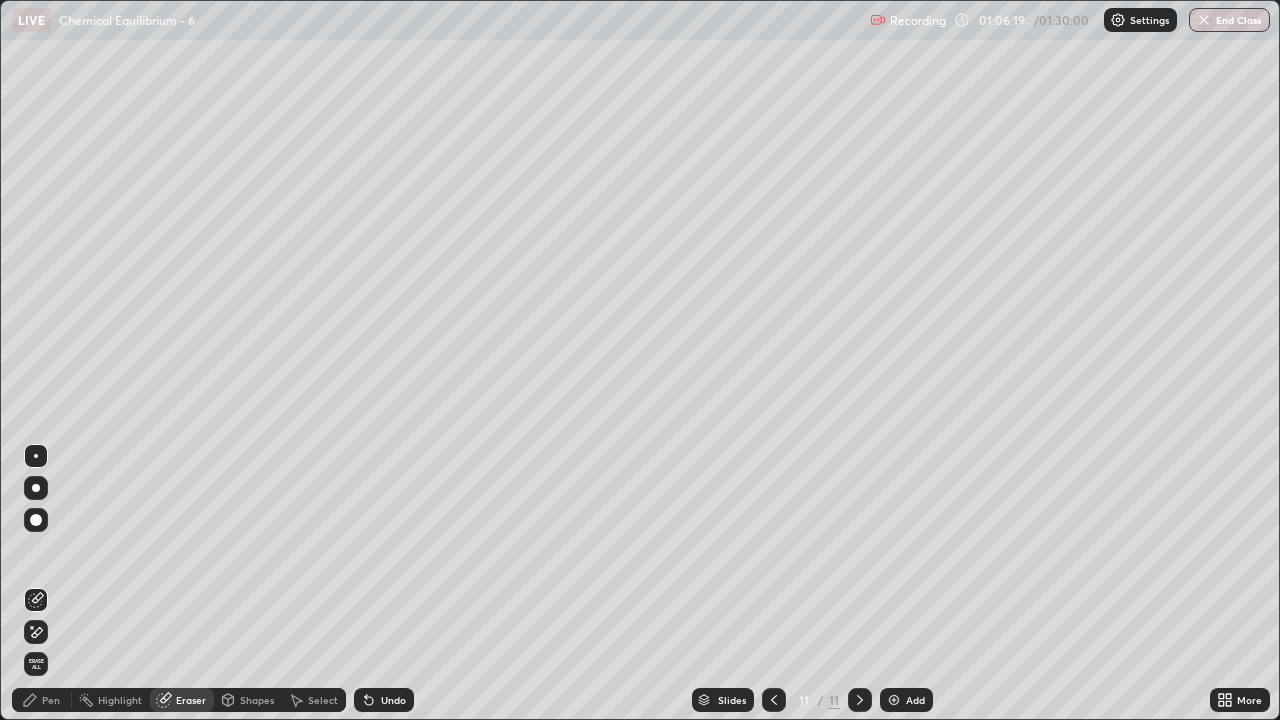 click on "Pen" at bounding box center [51, 700] 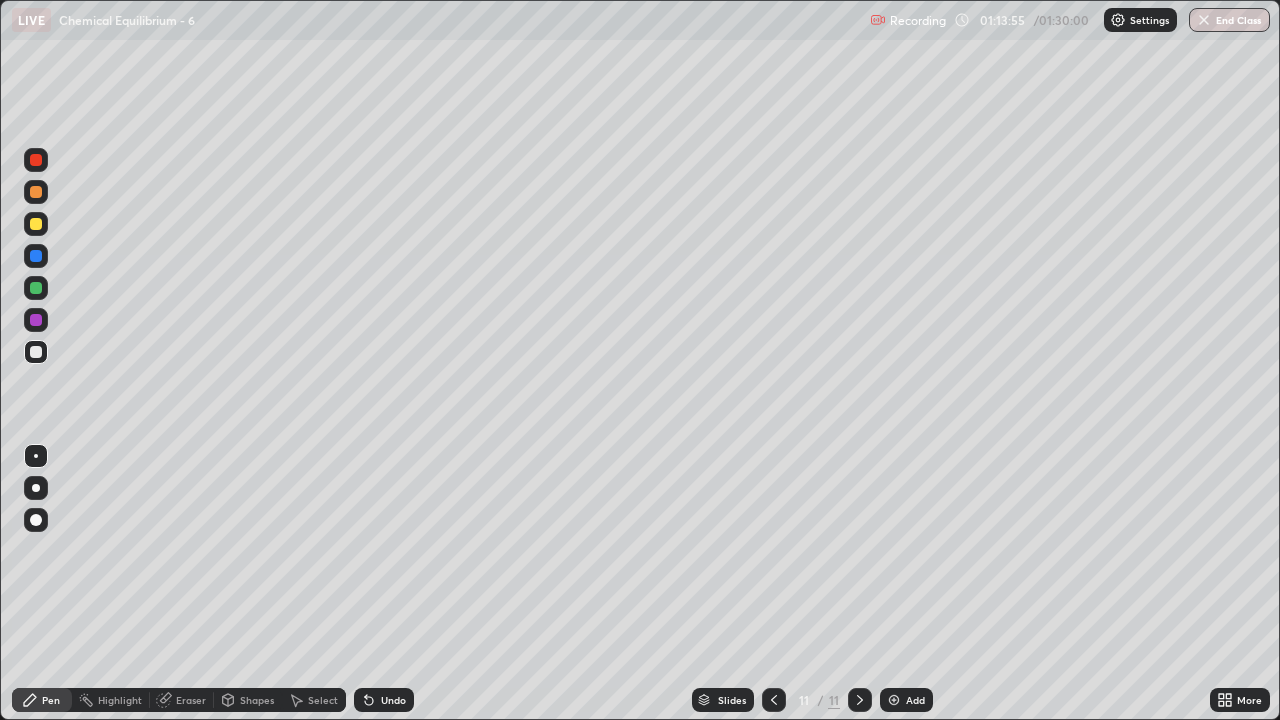 click on "Add" at bounding box center [906, 700] 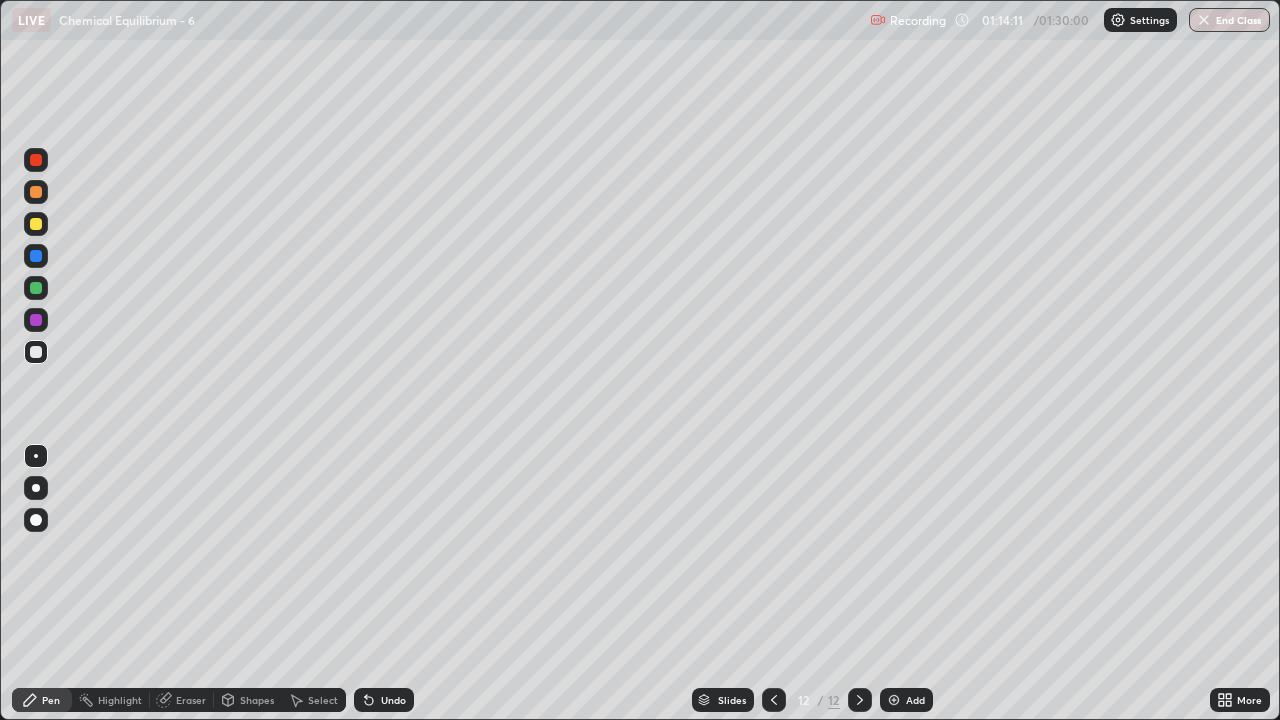 click 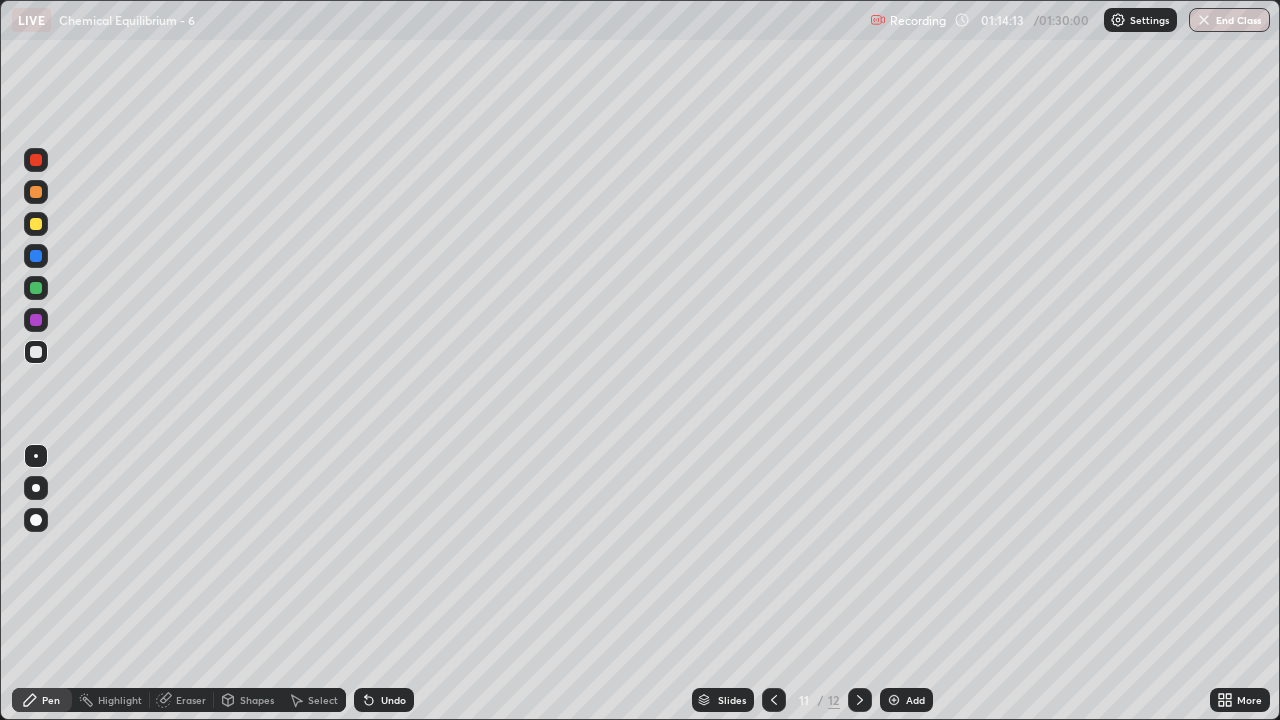 click 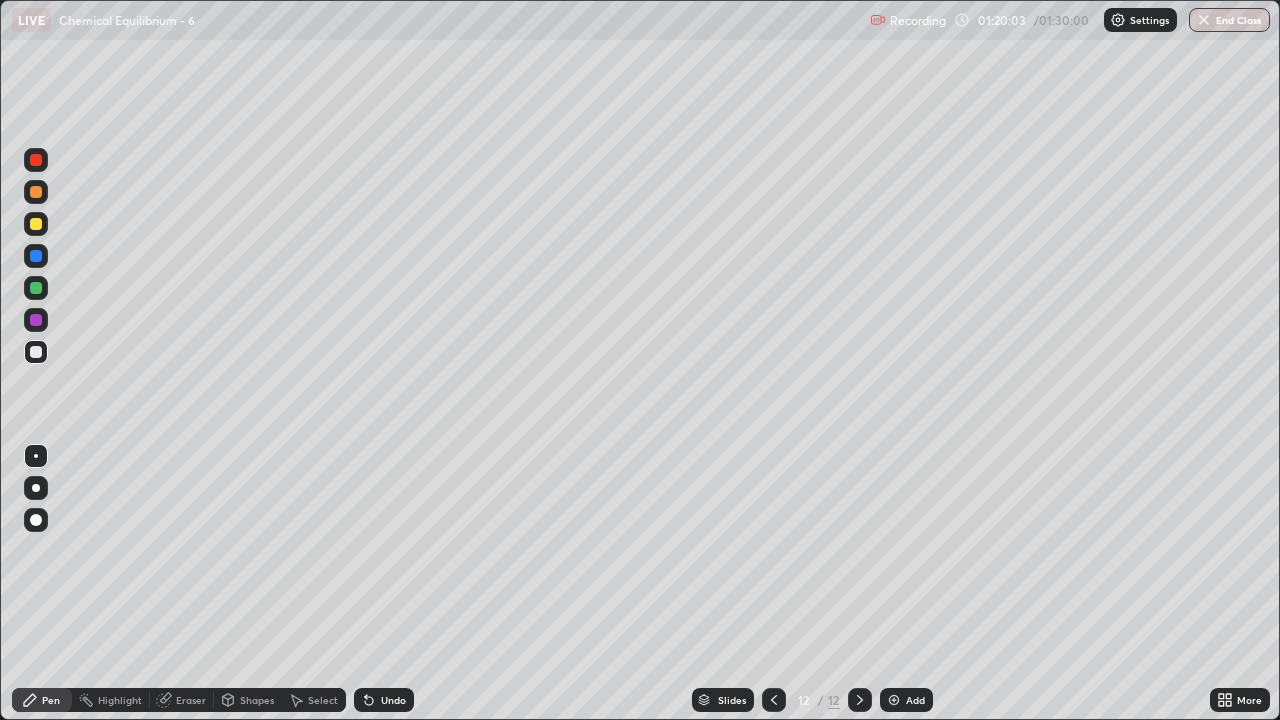 click on "Add" at bounding box center (906, 700) 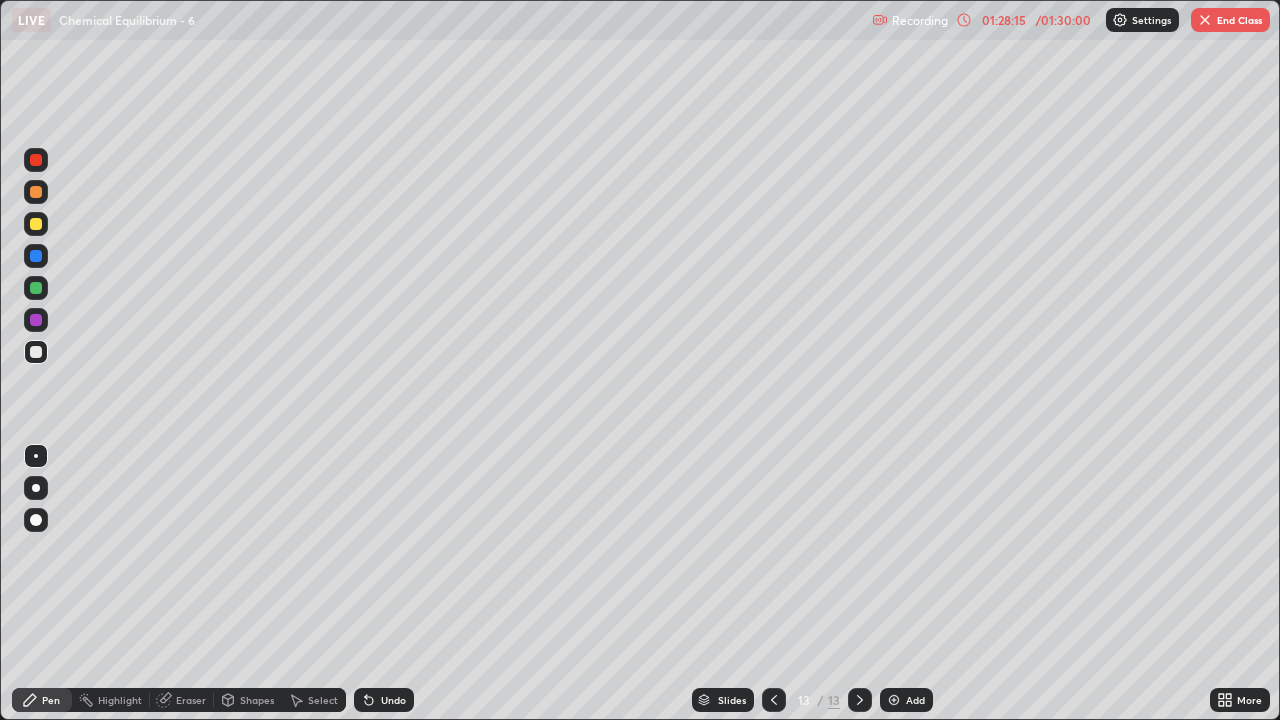 click 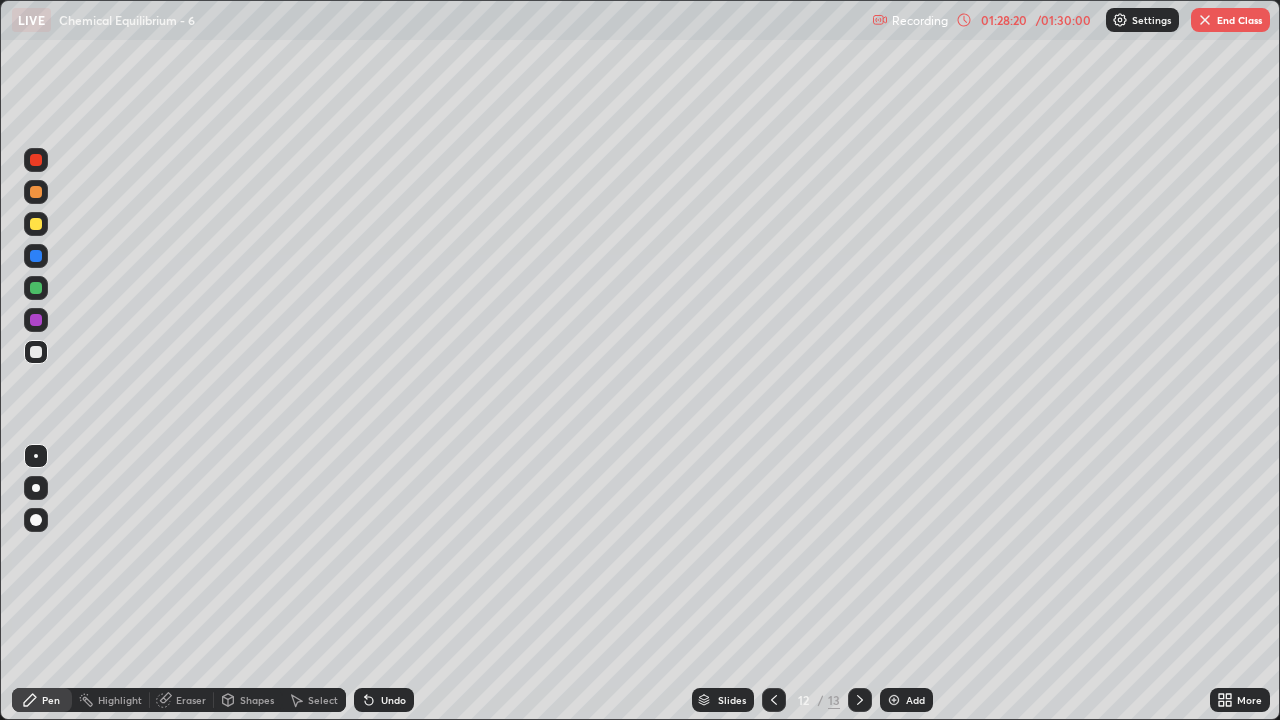 click 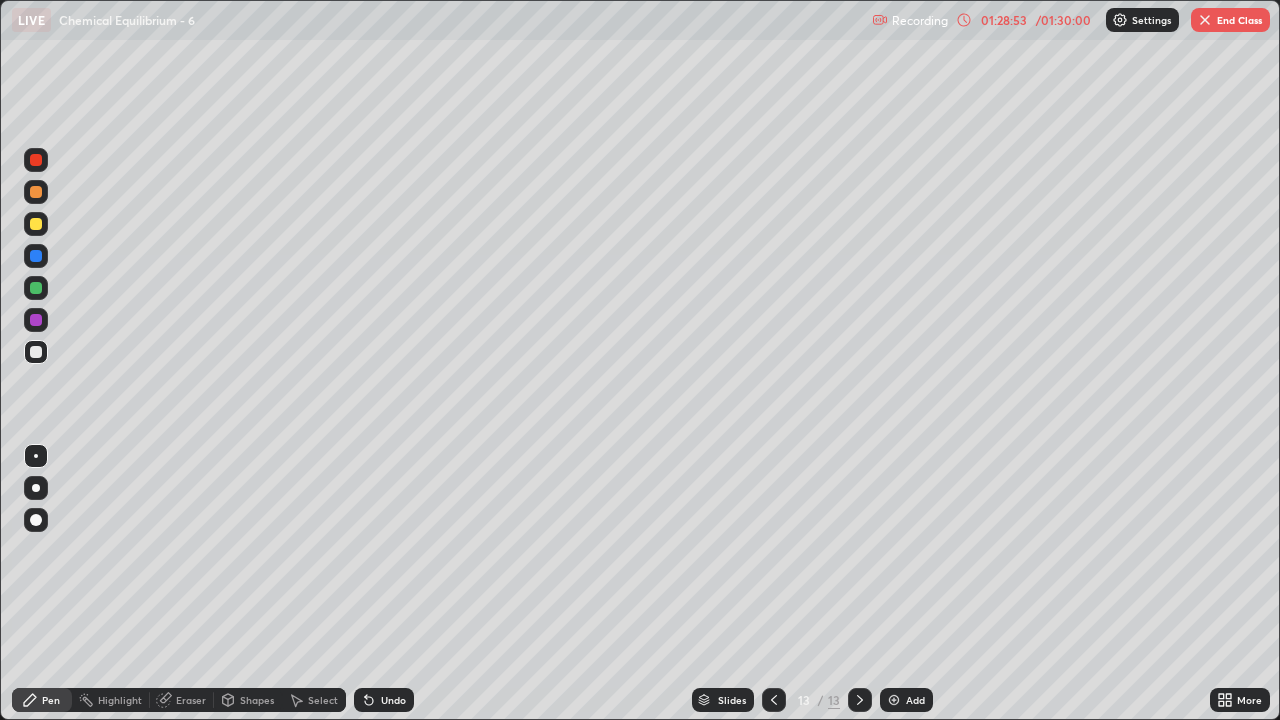 click on "End Class" at bounding box center [1230, 20] 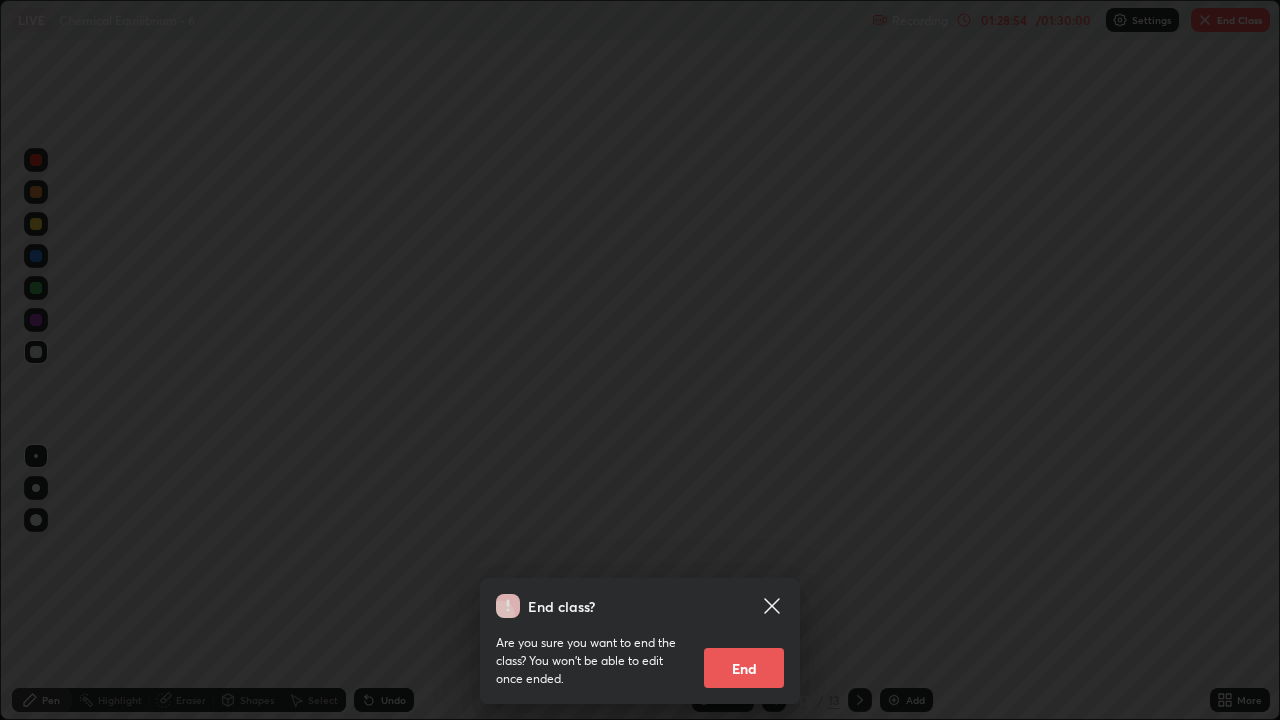 click on "End" at bounding box center (744, 668) 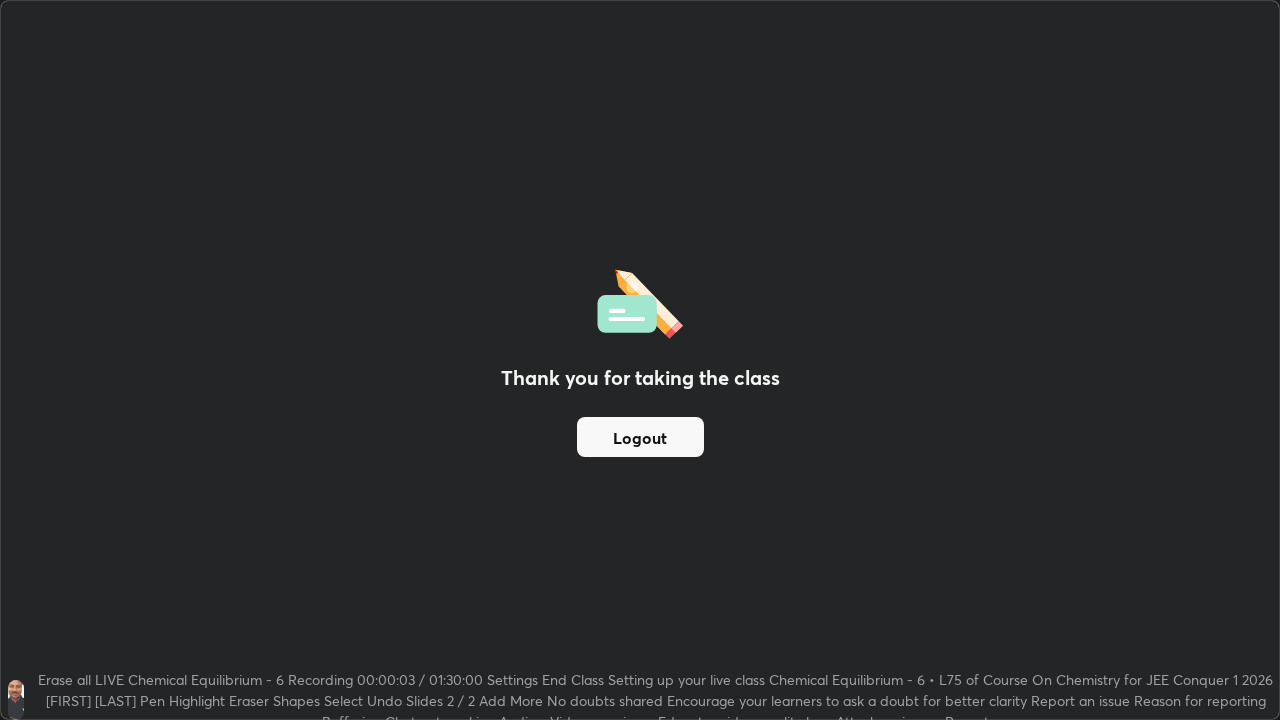 click on "Logout" at bounding box center (640, 437) 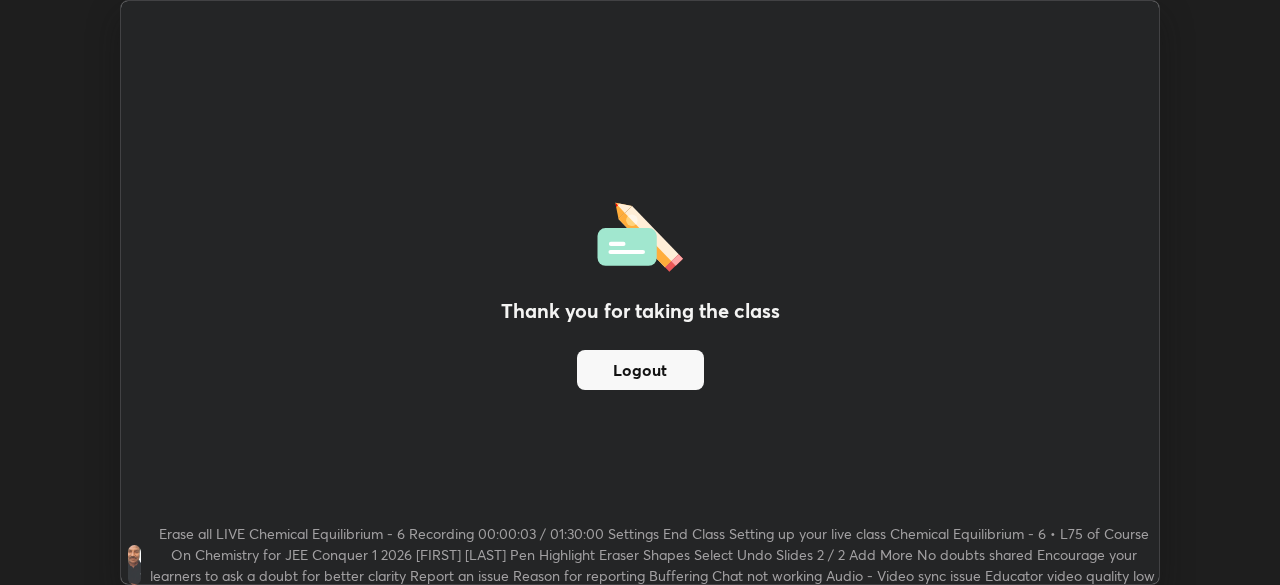 scroll, scrollTop: 585, scrollLeft: 1280, axis: both 